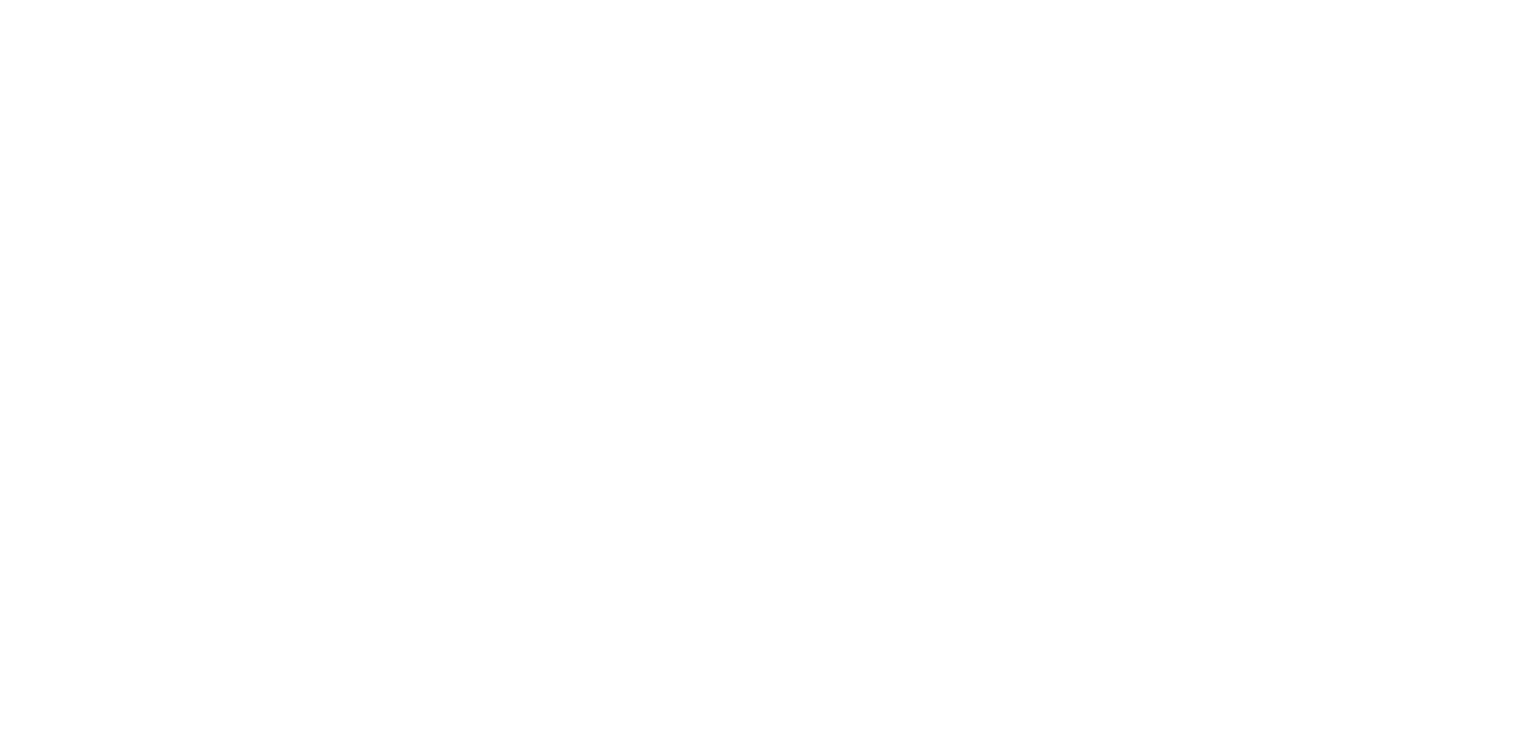 scroll, scrollTop: 0, scrollLeft: 0, axis: both 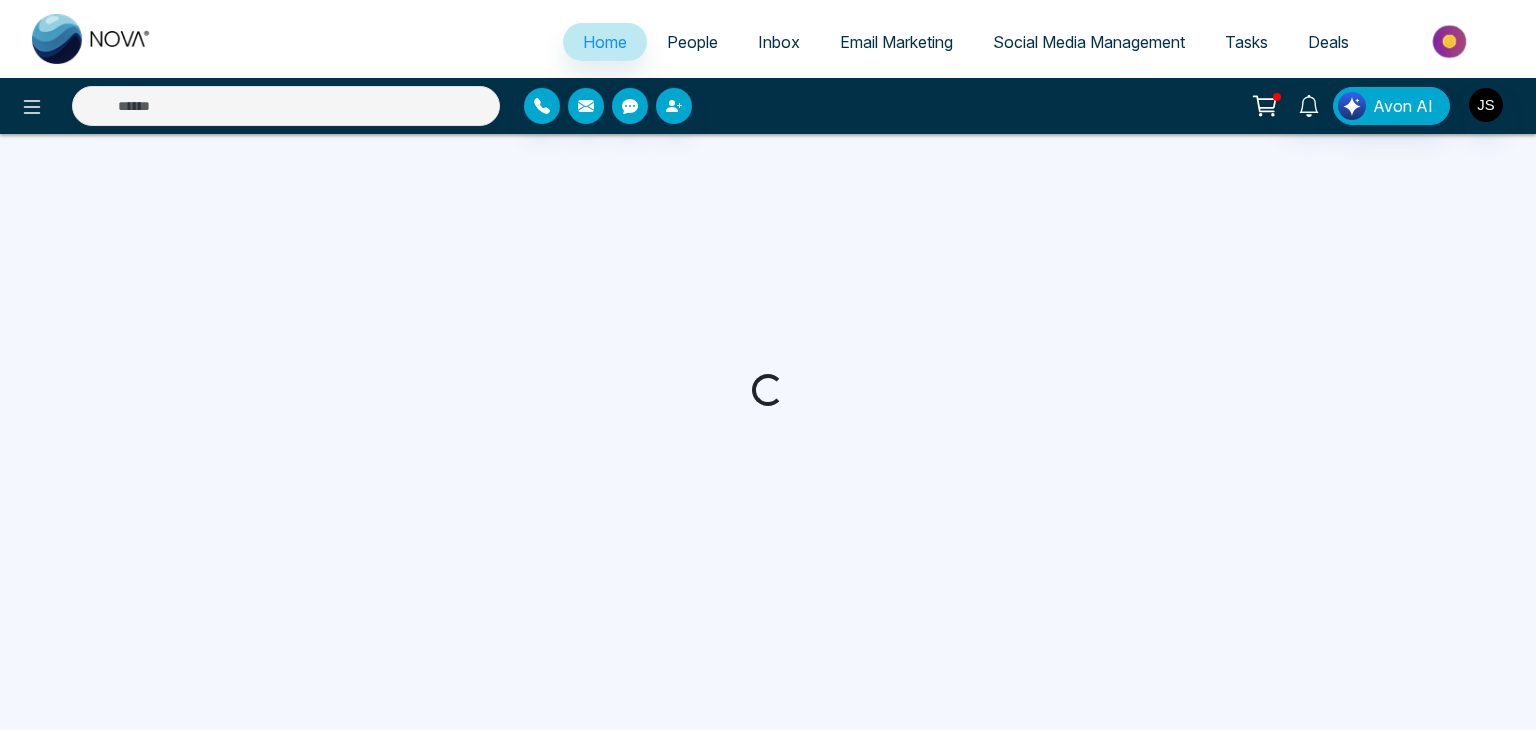 select on "*" 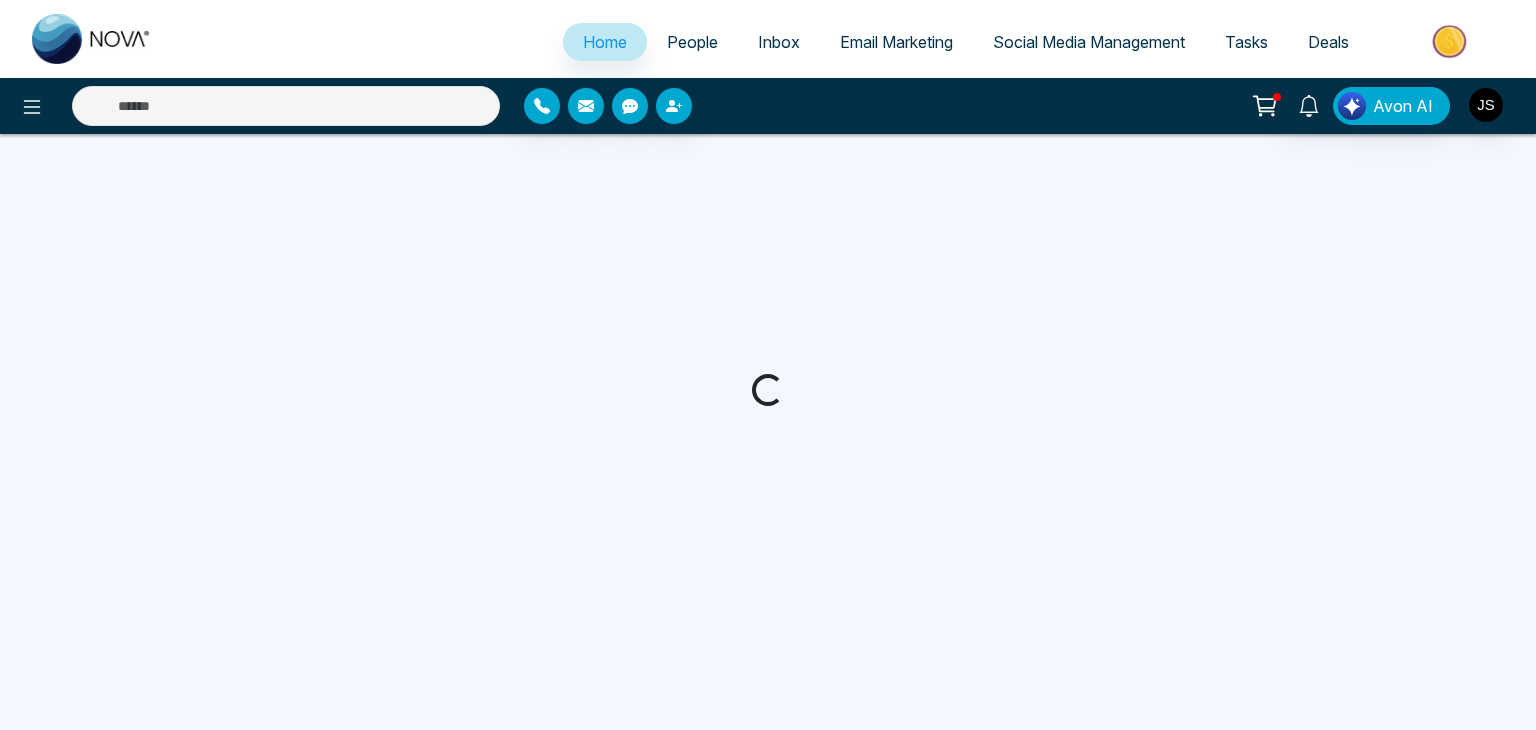select on "*" 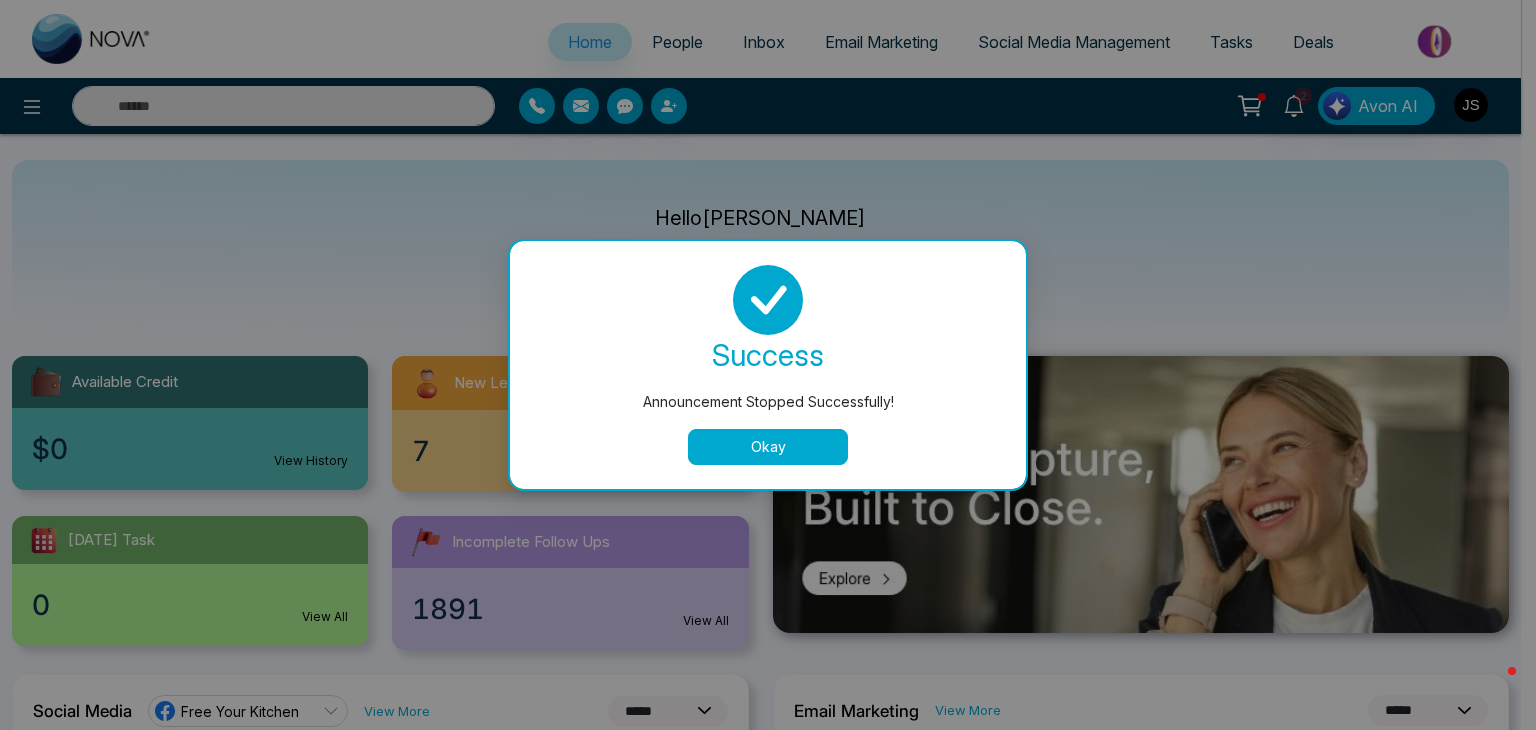click on "Okay" at bounding box center [768, 447] 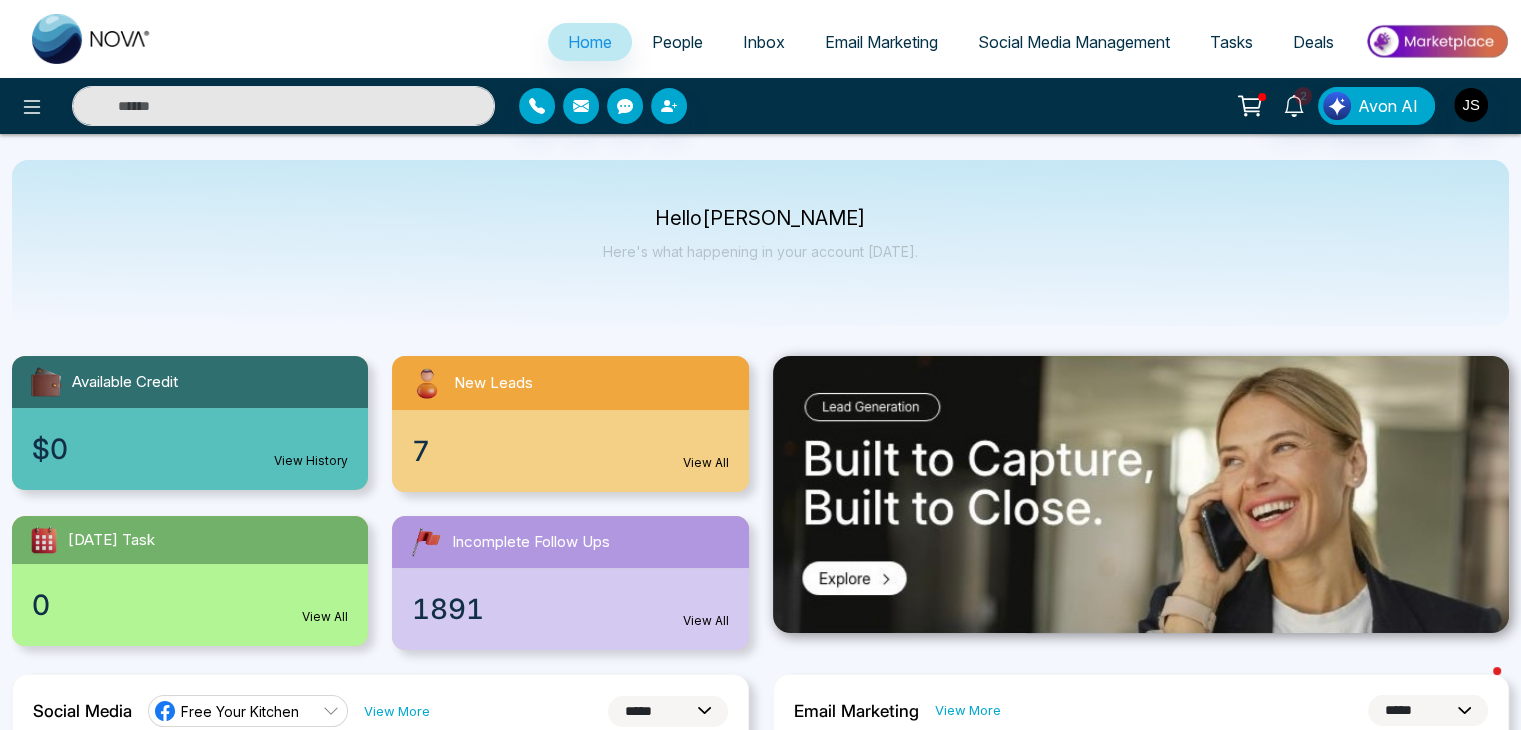 click on "7 View All" at bounding box center [570, 451] 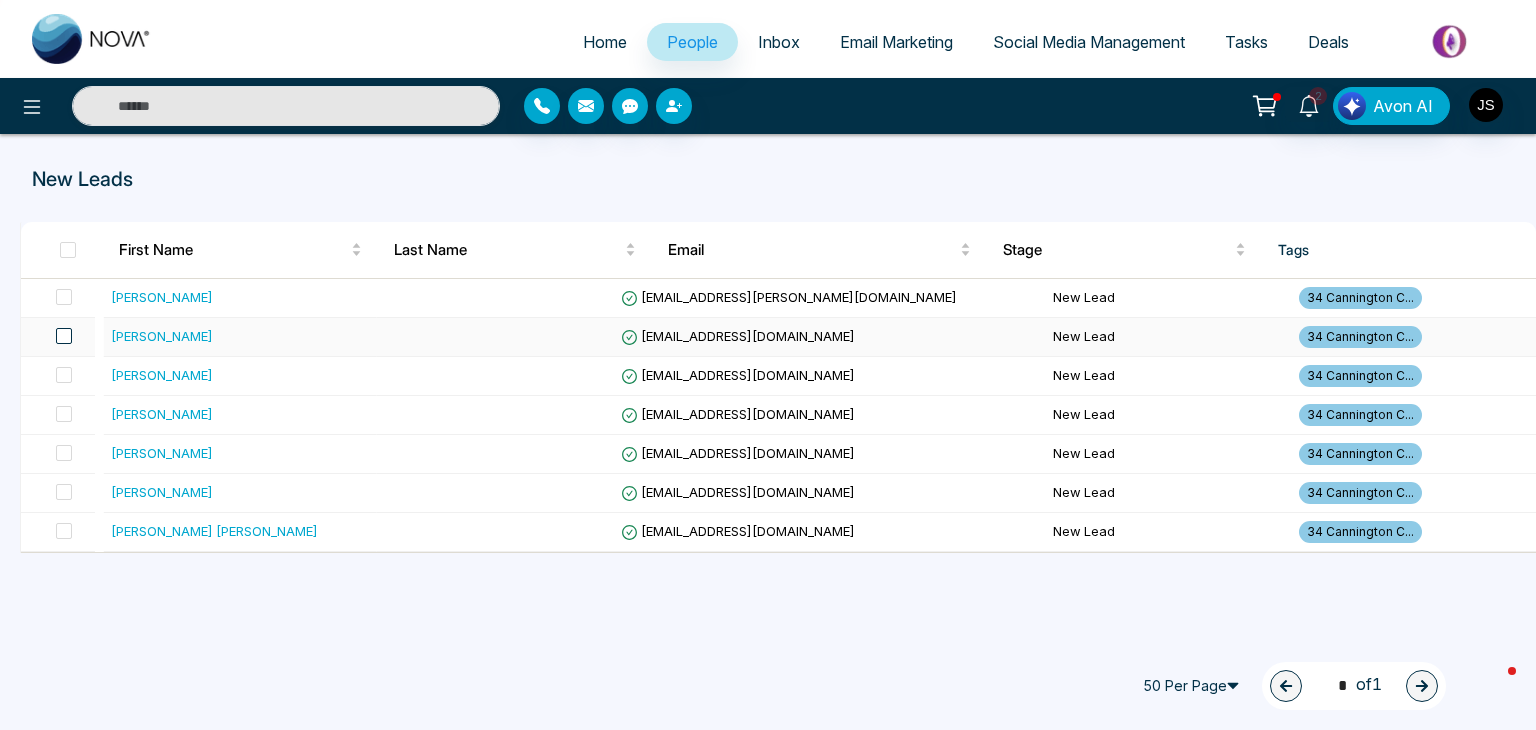 click at bounding box center [64, 336] 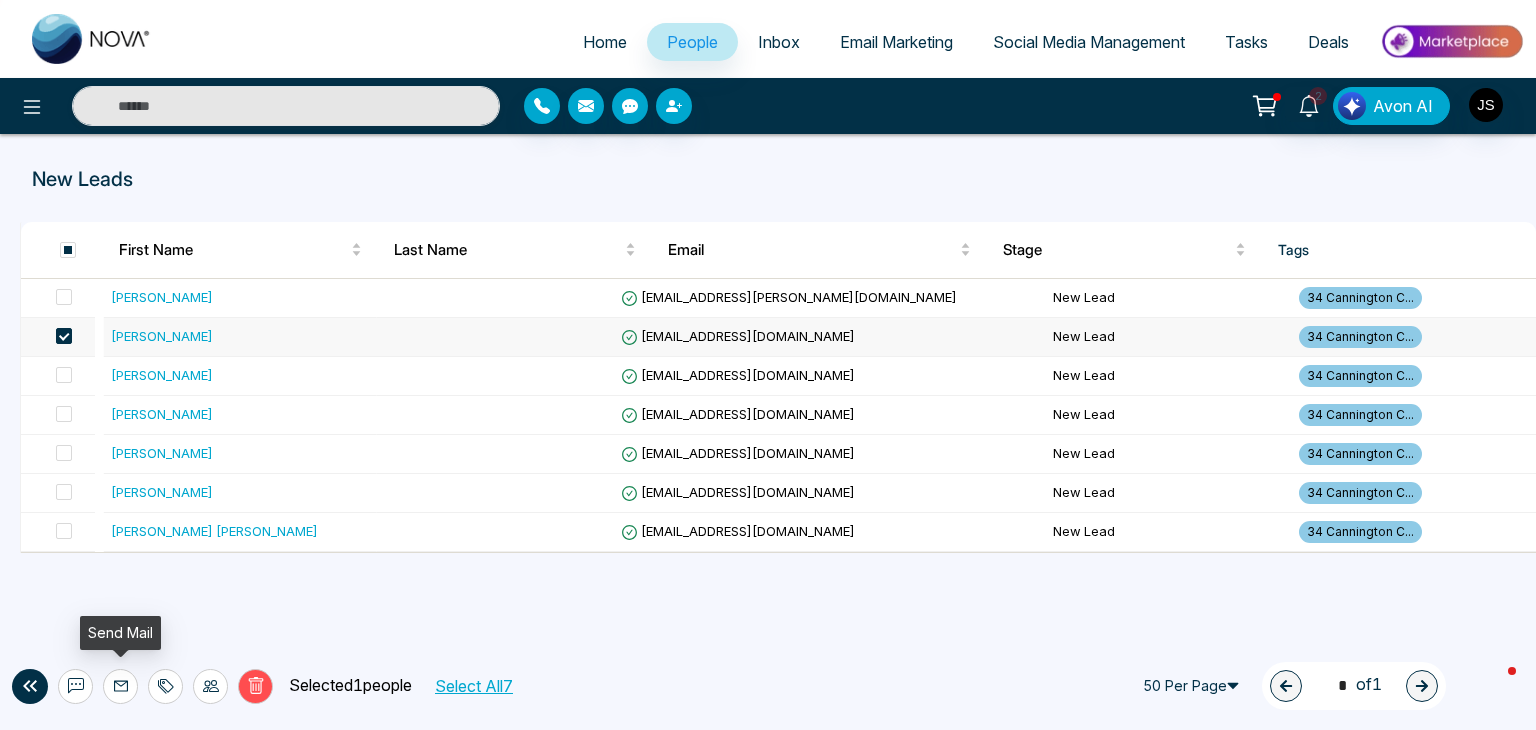click at bounding box center [120, 686] 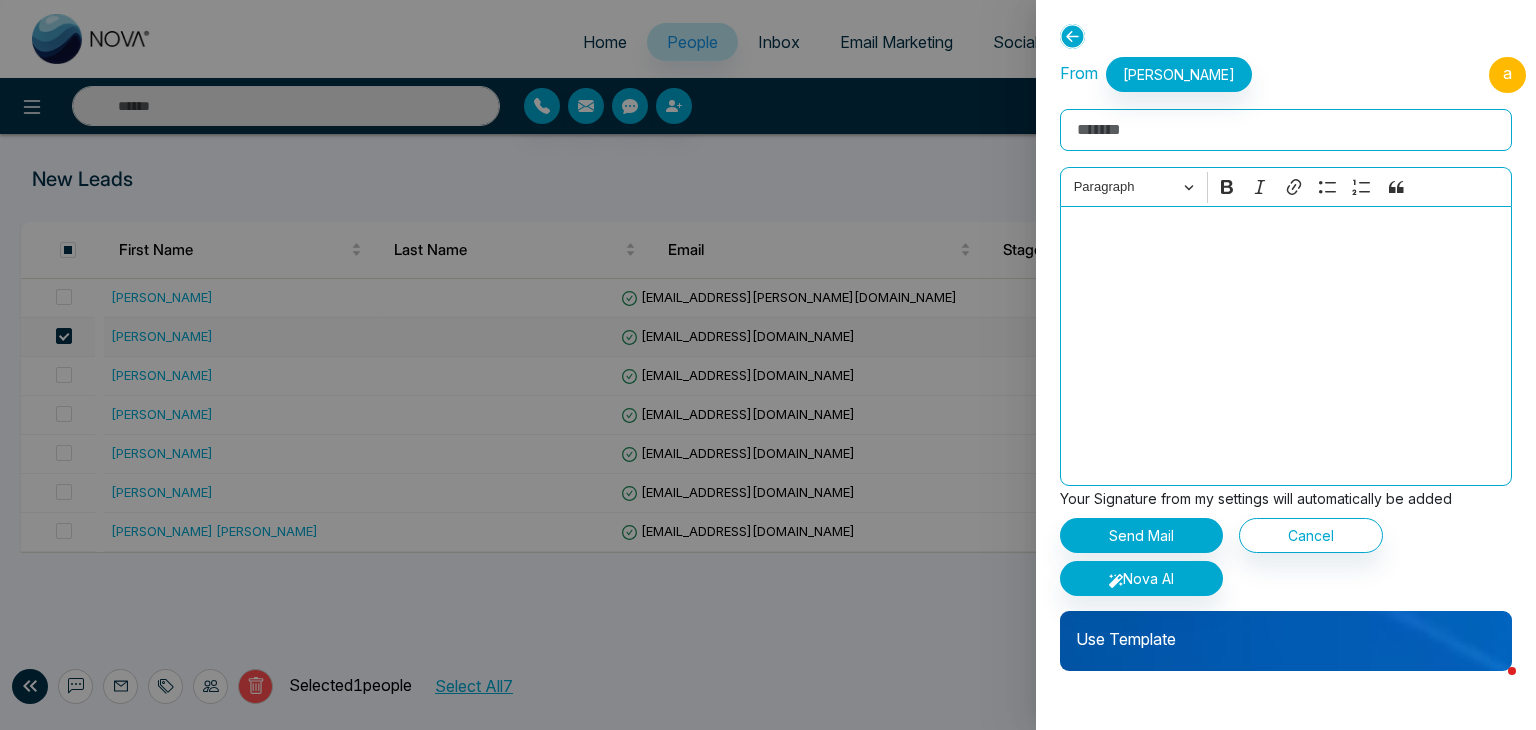 drag, startPoint x: 1106, startPoint y: 106, endPoint x: 1118, endPoint y: 117, distance: 16.27882 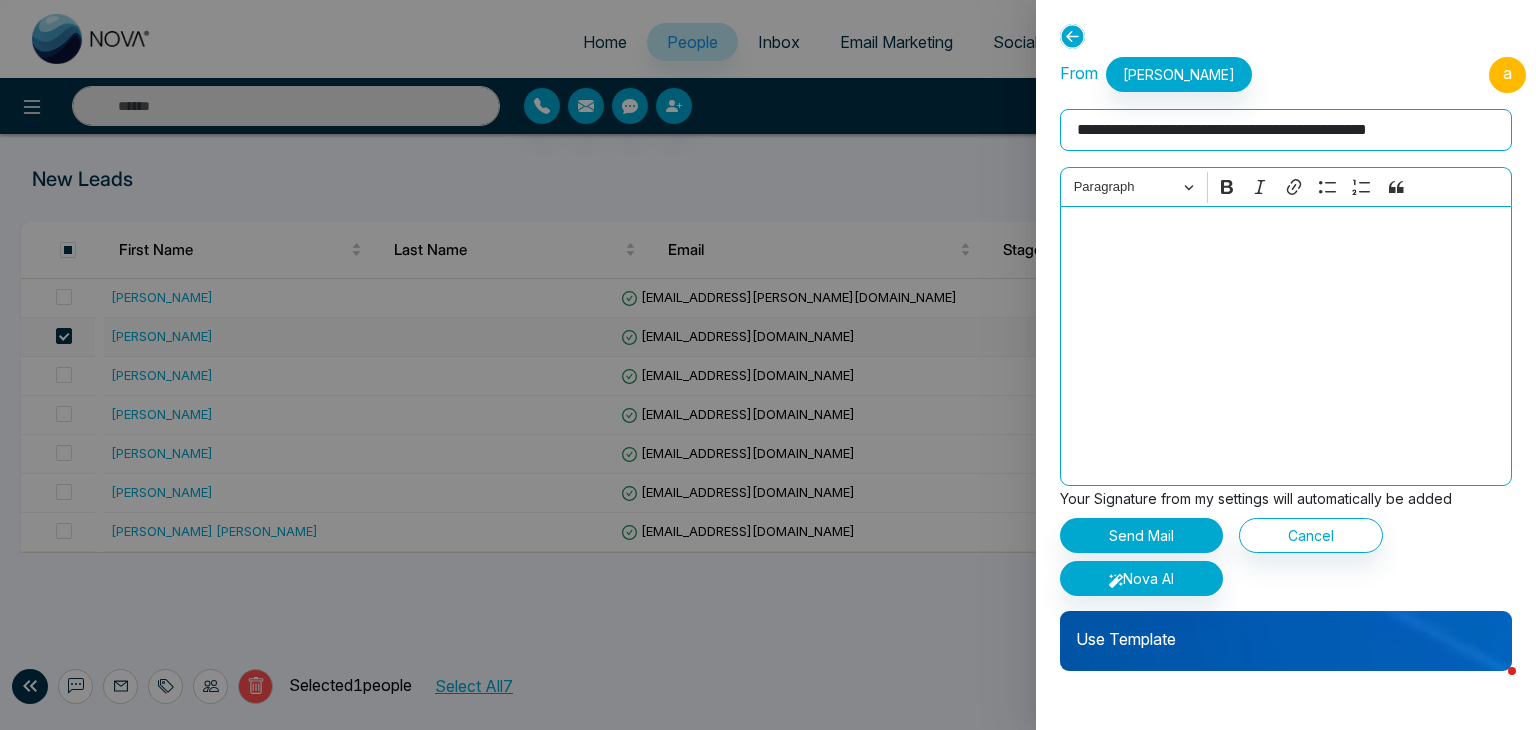 type on "**********" 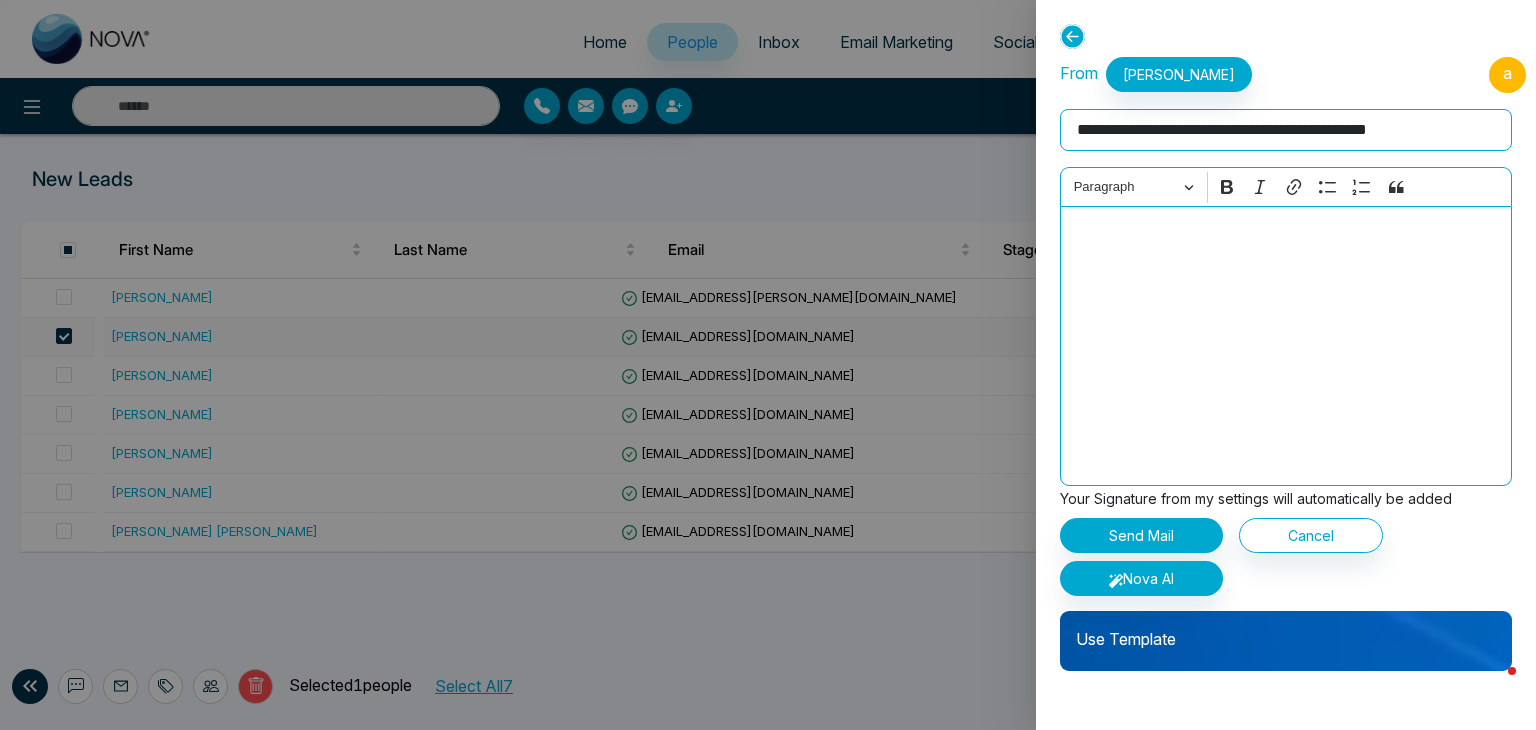 click at bounding box center (1286, 346) 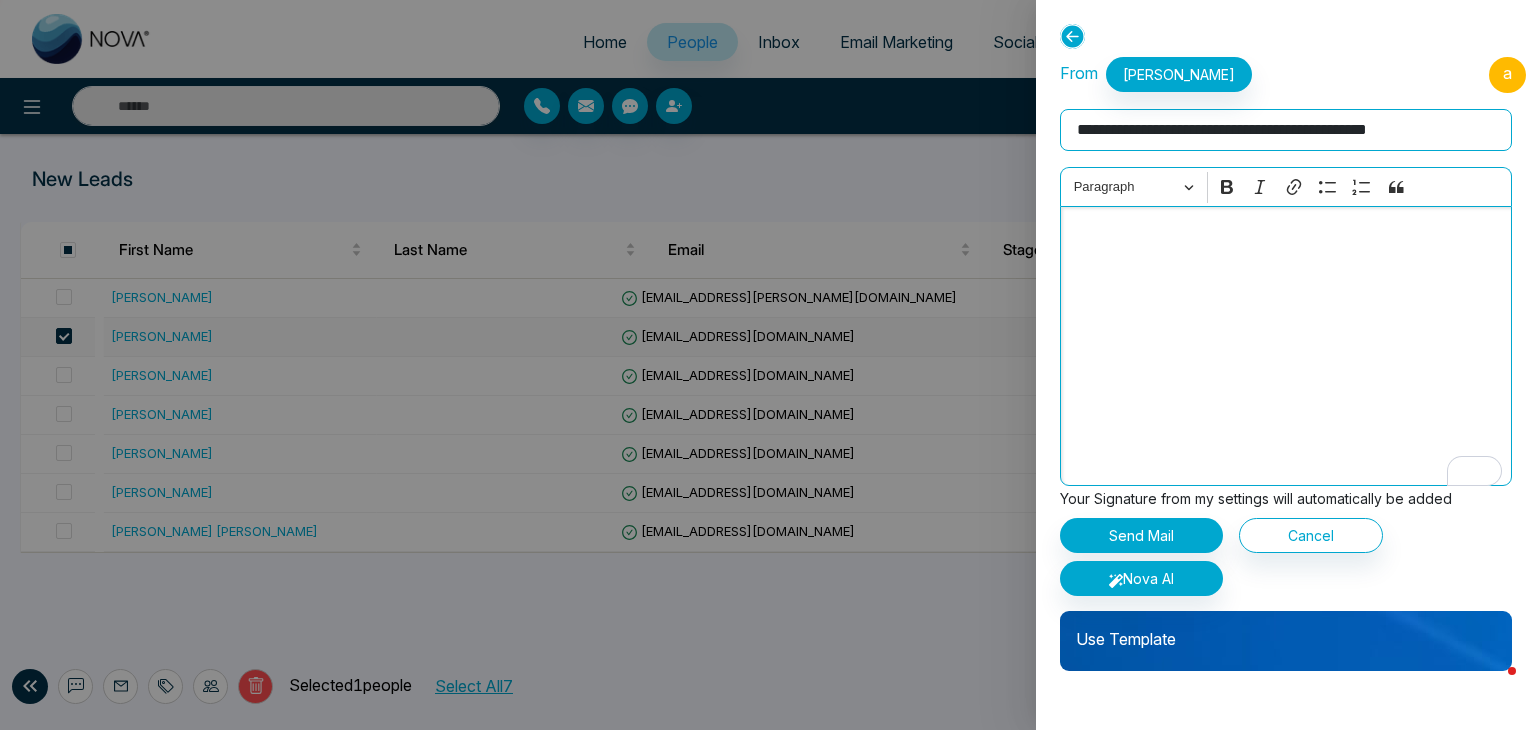 click at bounding box center (1286, 346) 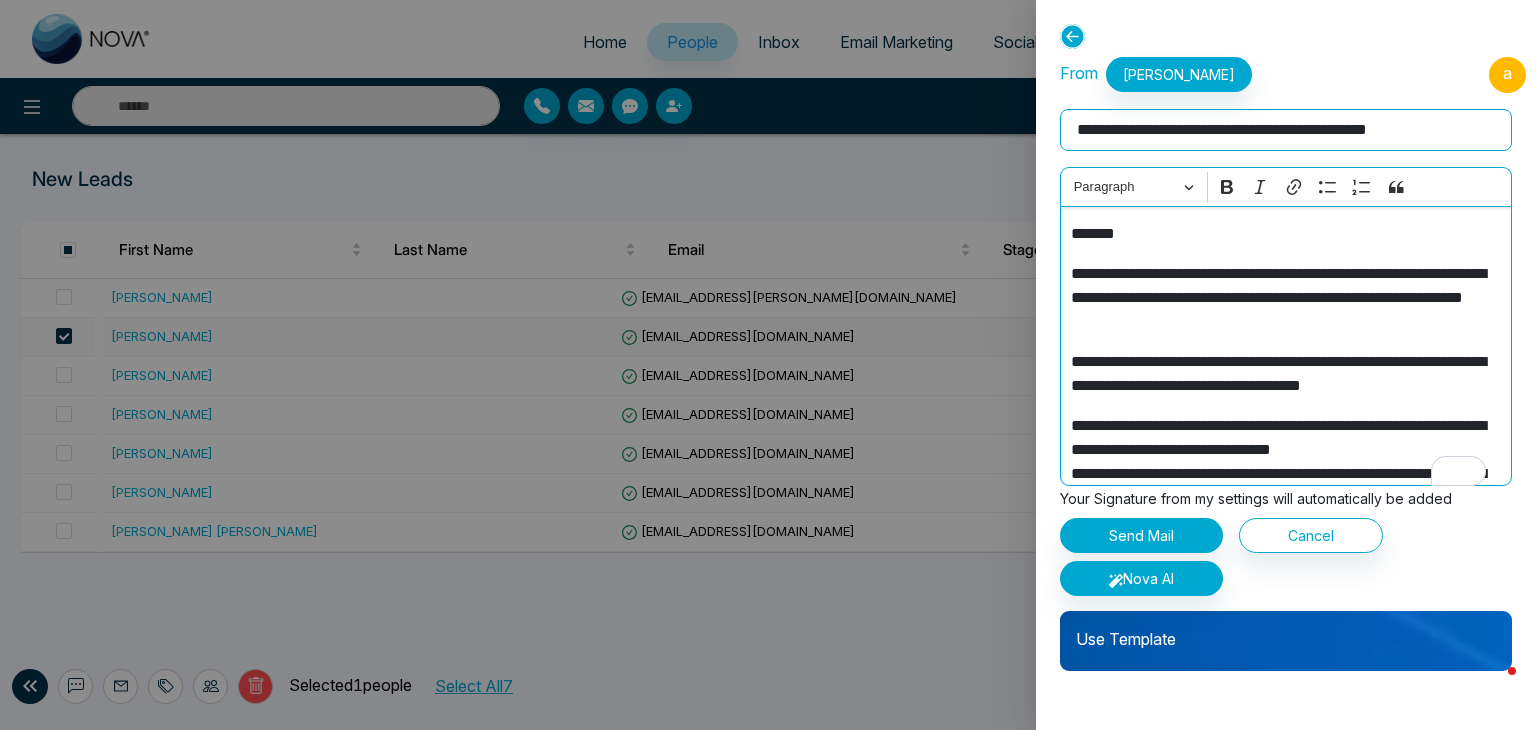 scroll, scrollTop: 998, scrollLeft: 0, axis: vertical 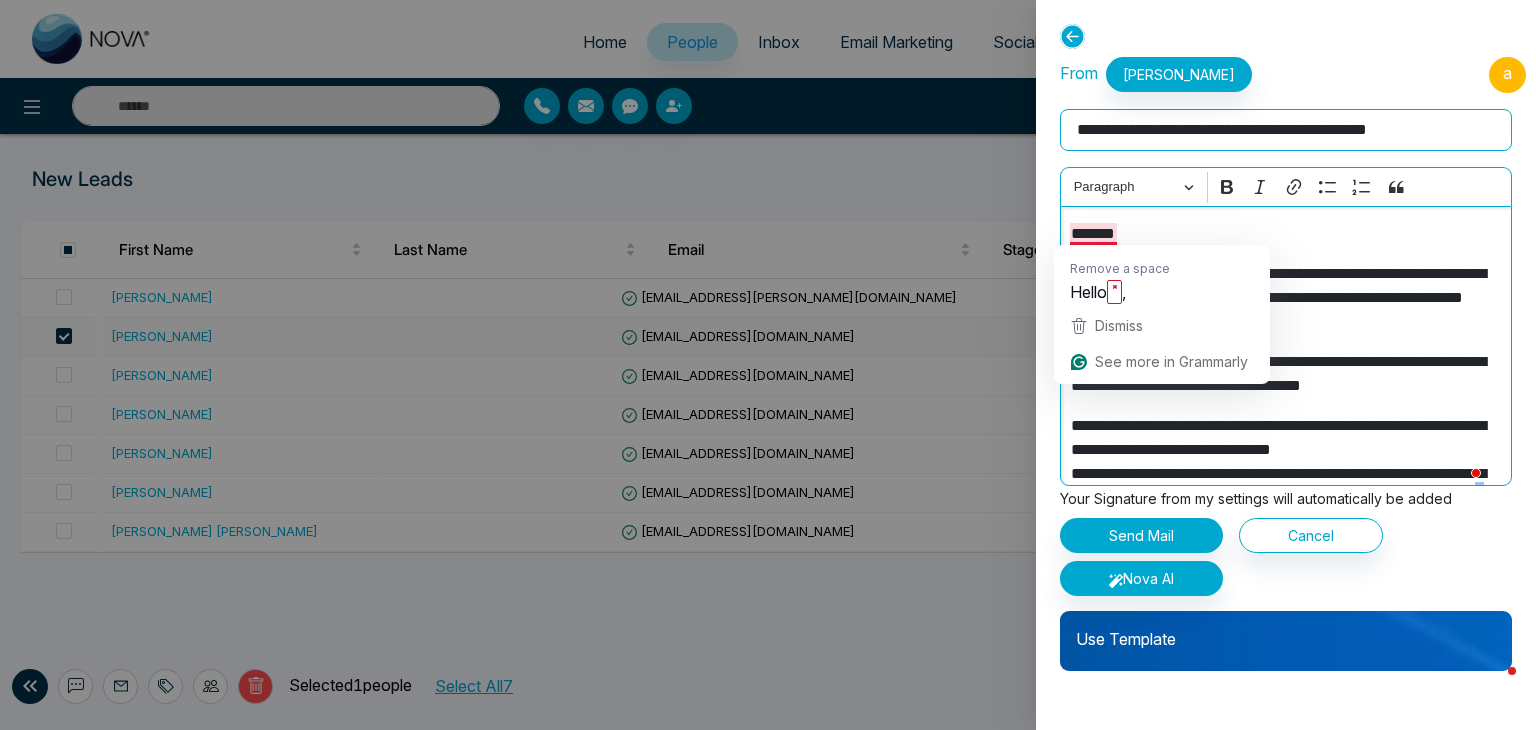 click on "*******" at bounding box center [1279, 234] 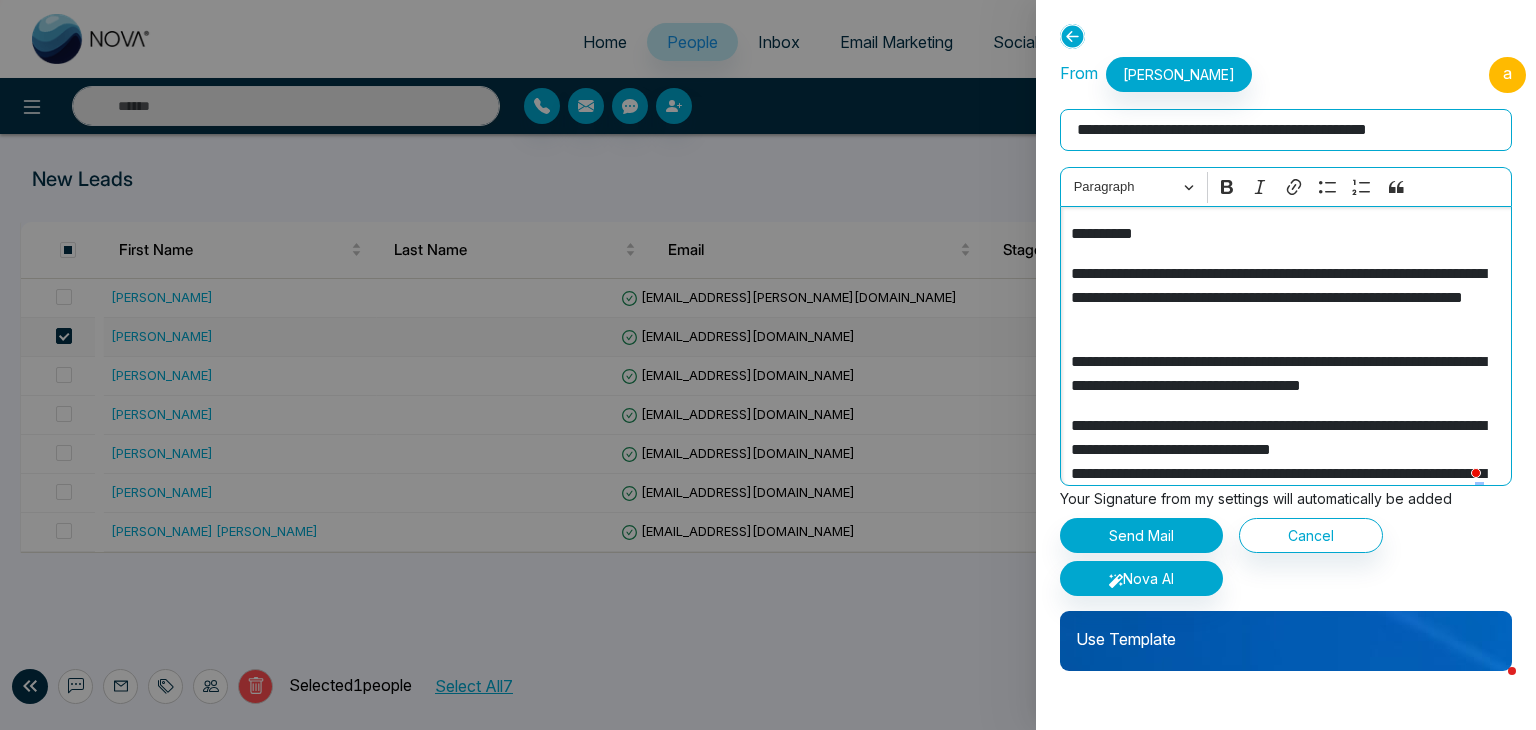 scroll, scrollTop: 100, scrollLeft: 0, axis: vertical 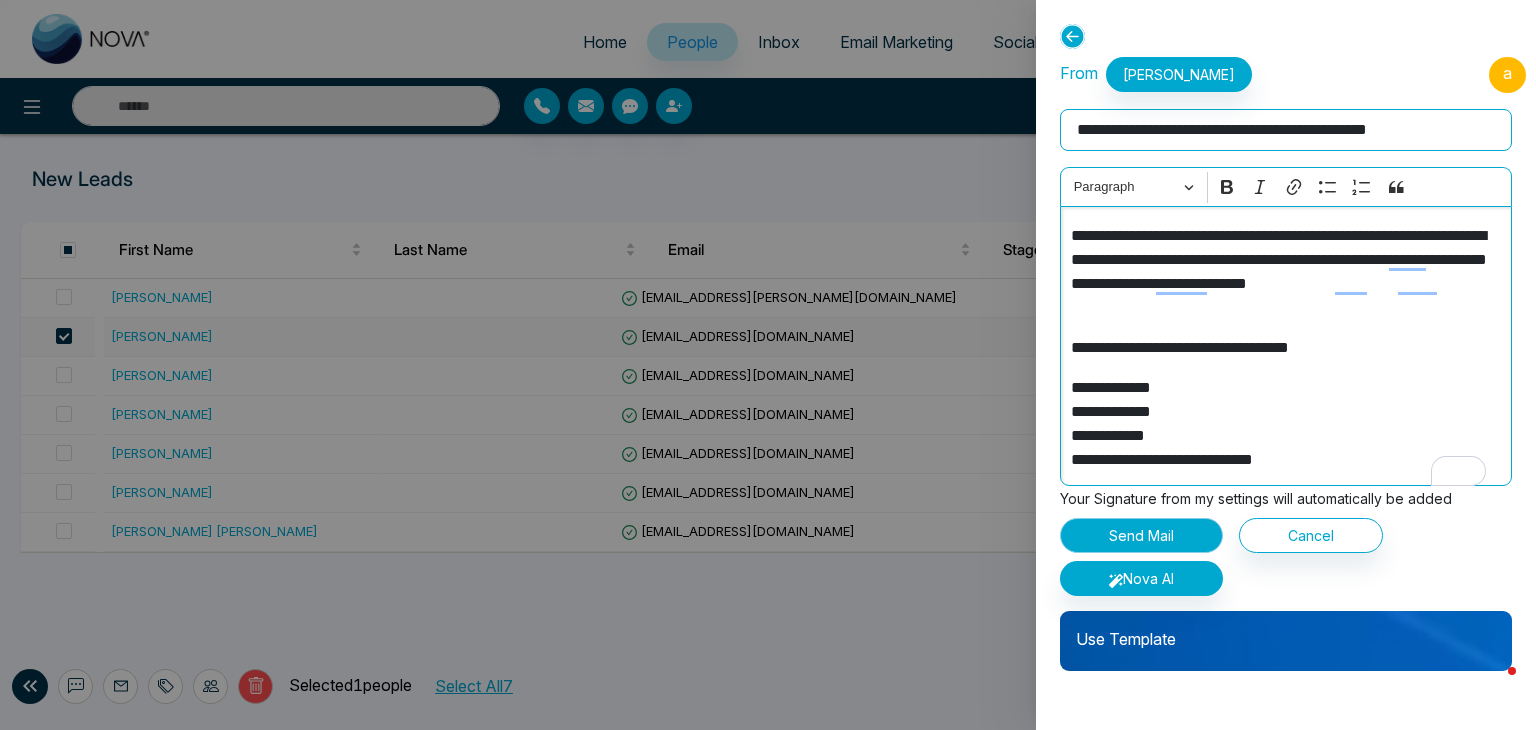 click on "Send Mail" at bounding box center [1141, 535] 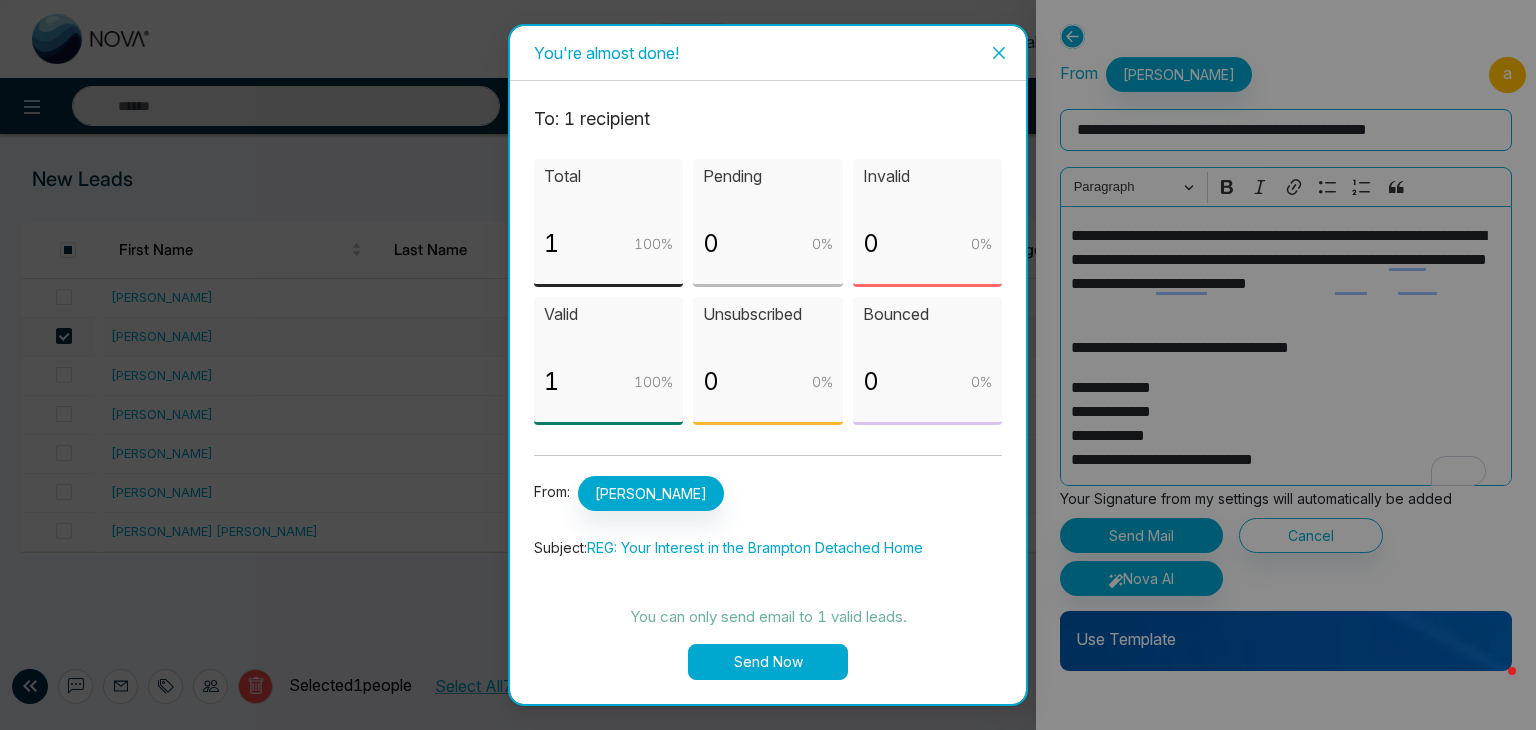 click on "Send Now" at bounding box center [768, 662] 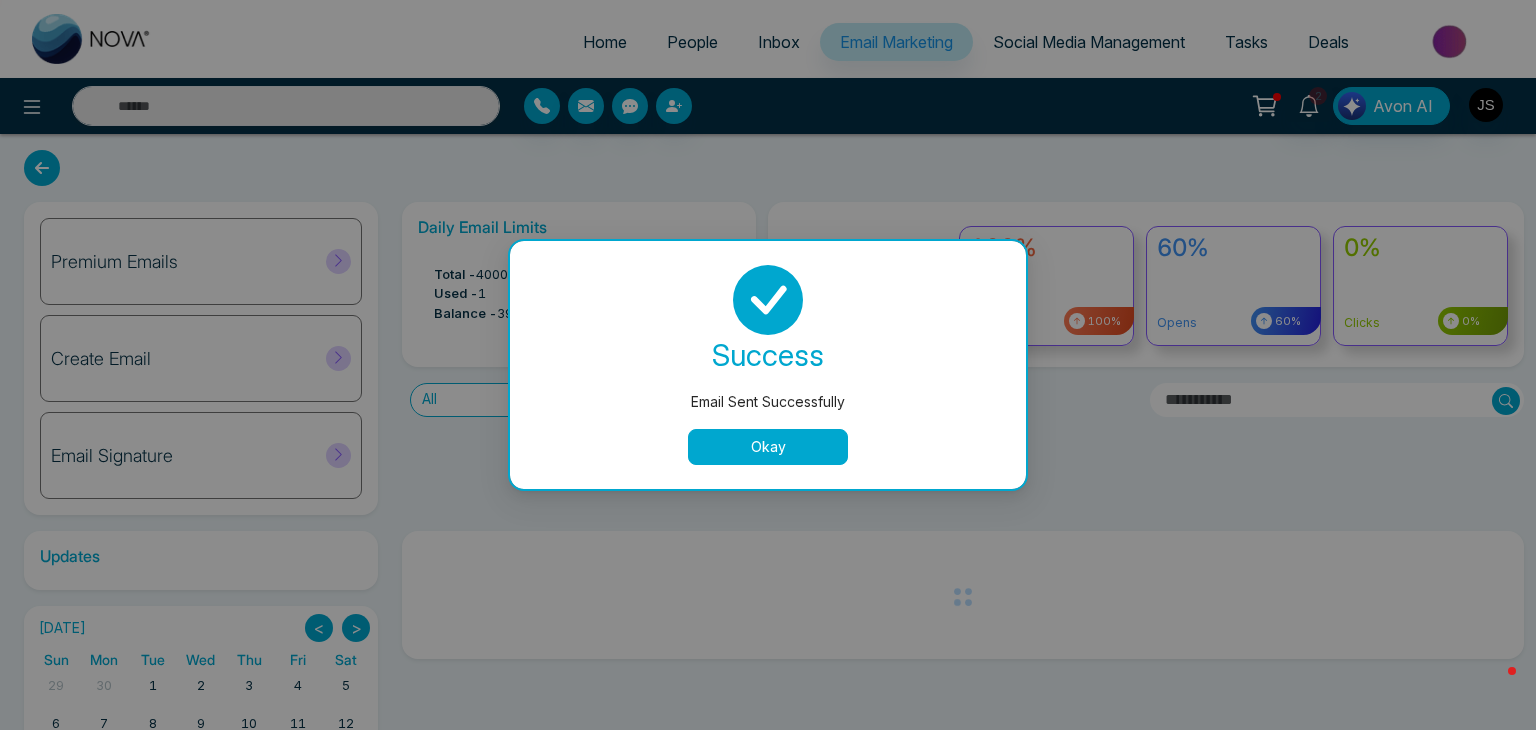 click on "Okay" at bounding box center [768, 447] 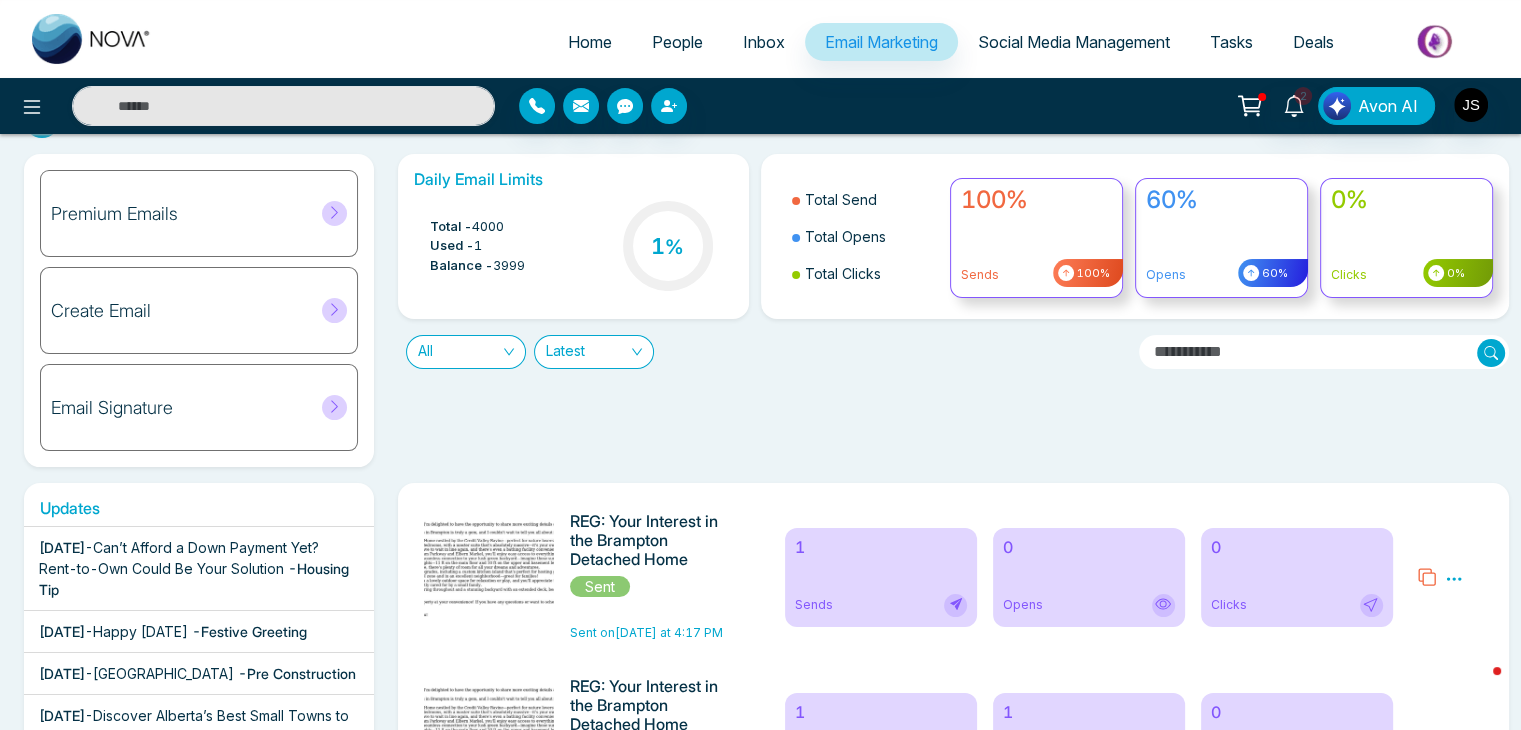 click on "Home" at bounding box center [590, 42] 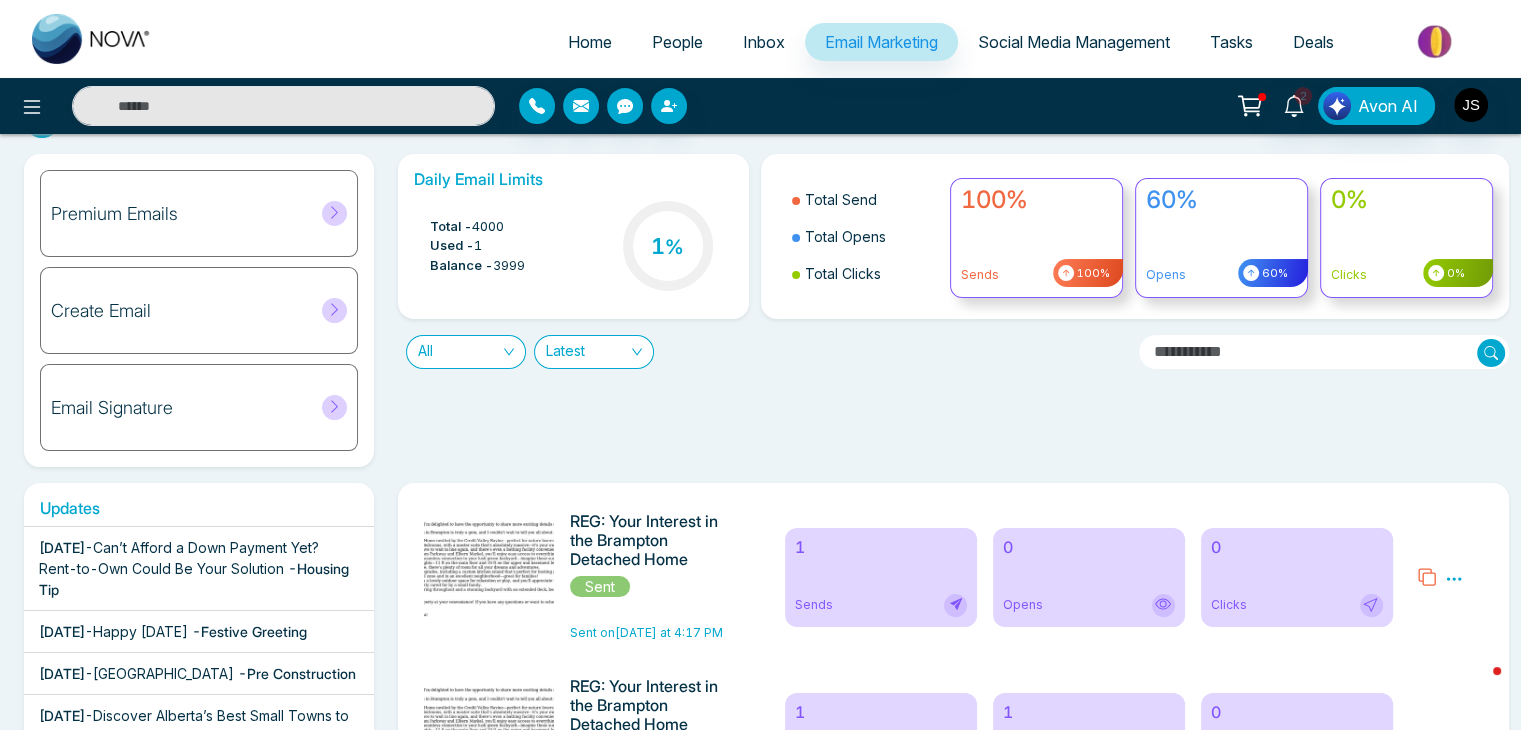 select on "*" 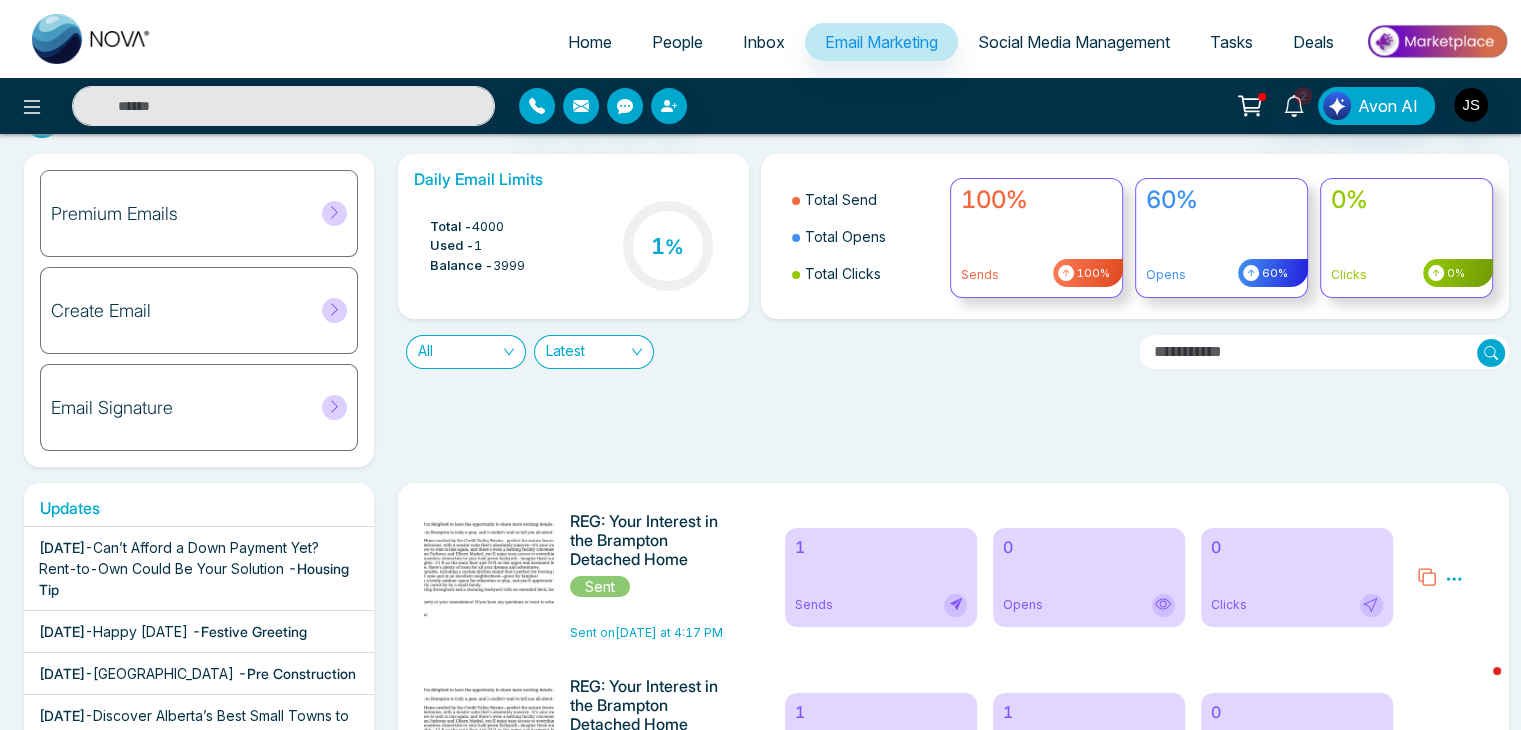 select on "*" 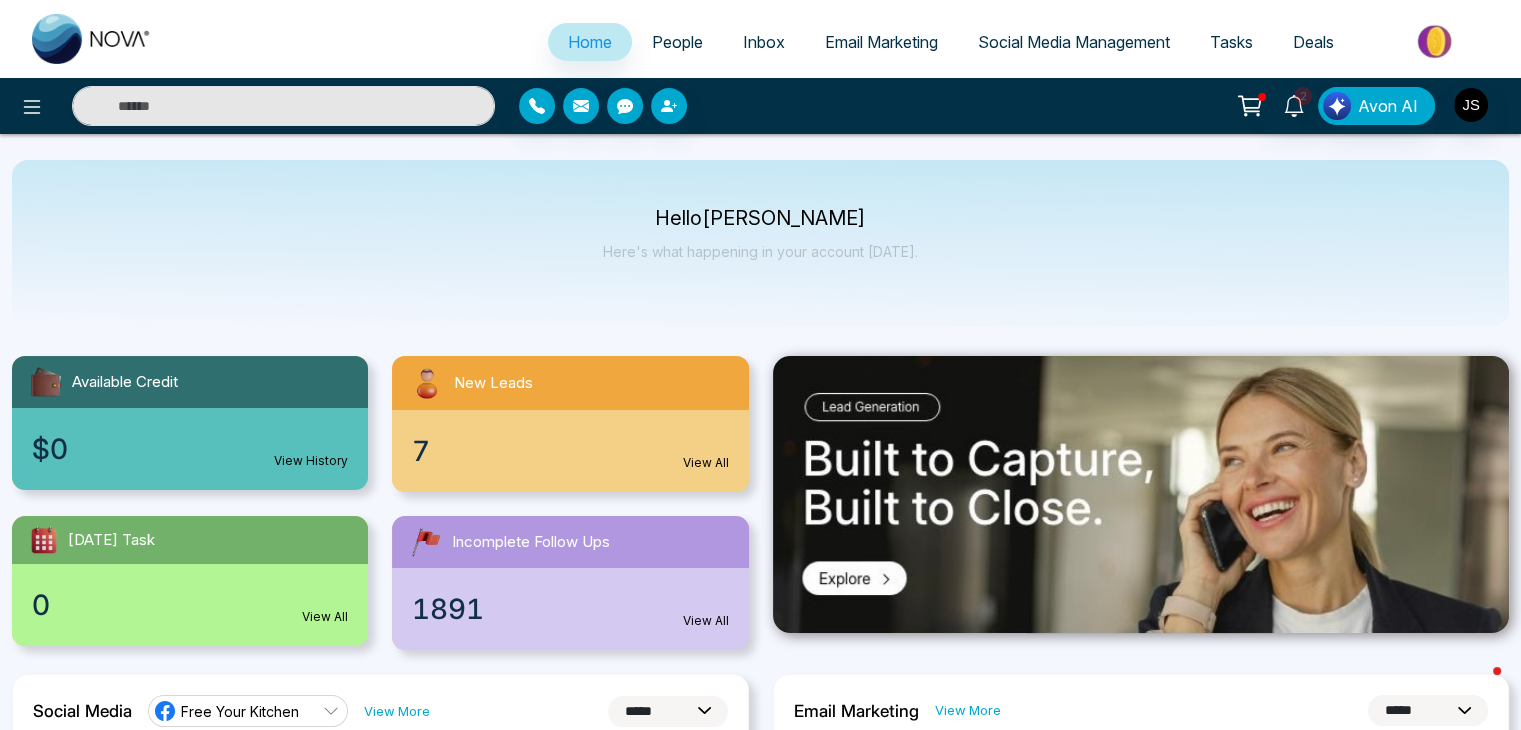 click on "7 View All" at bounding box center (570, 451) 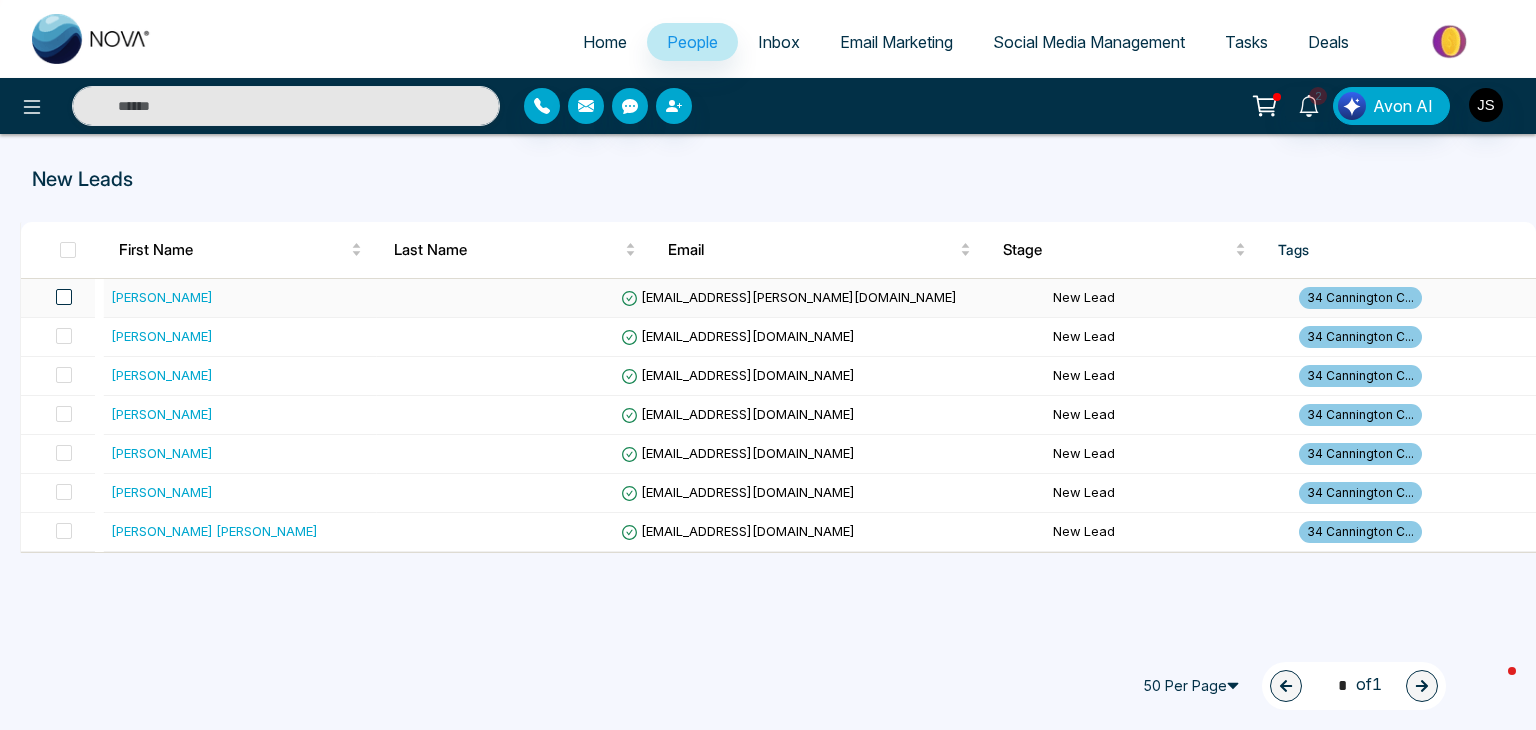 click at bounding box center [64, 297] 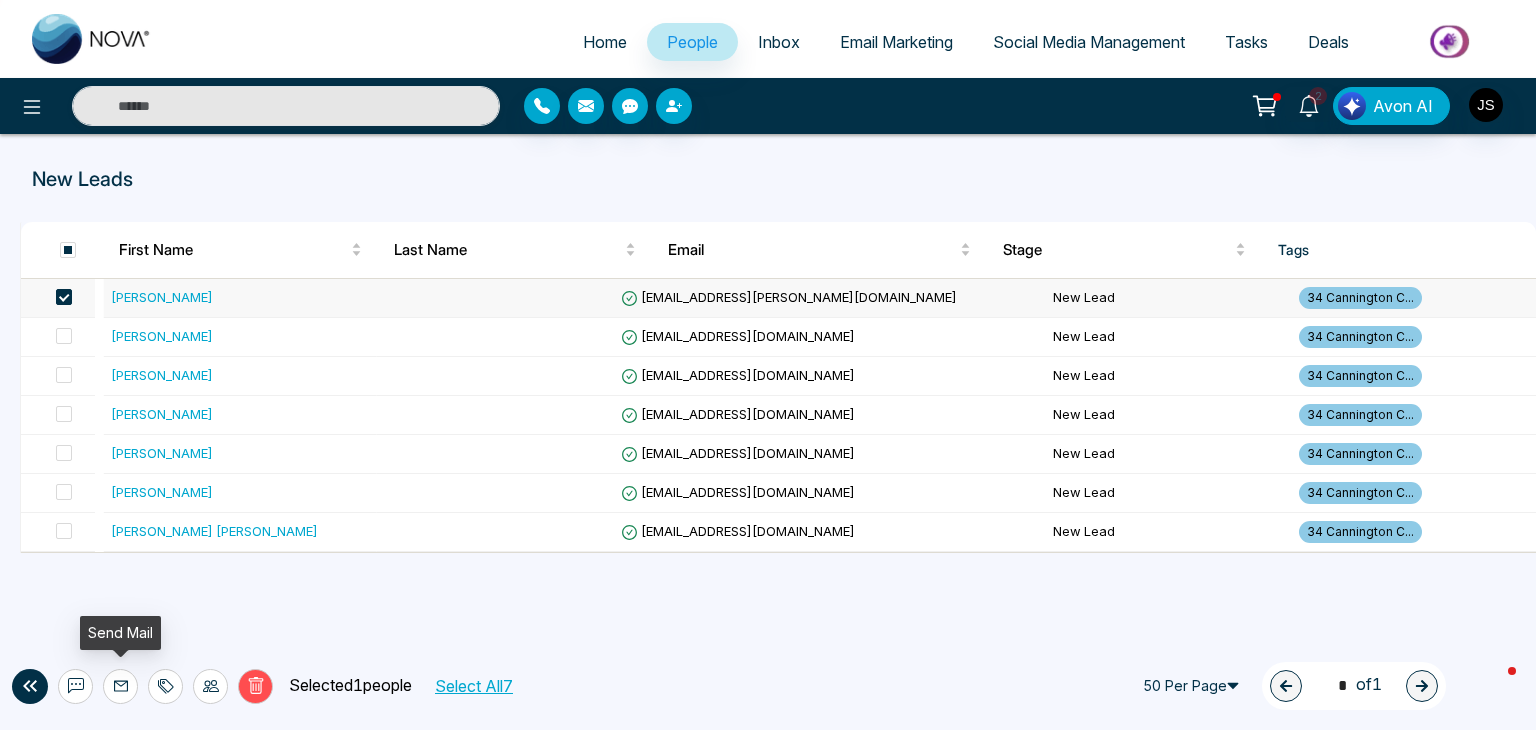 click 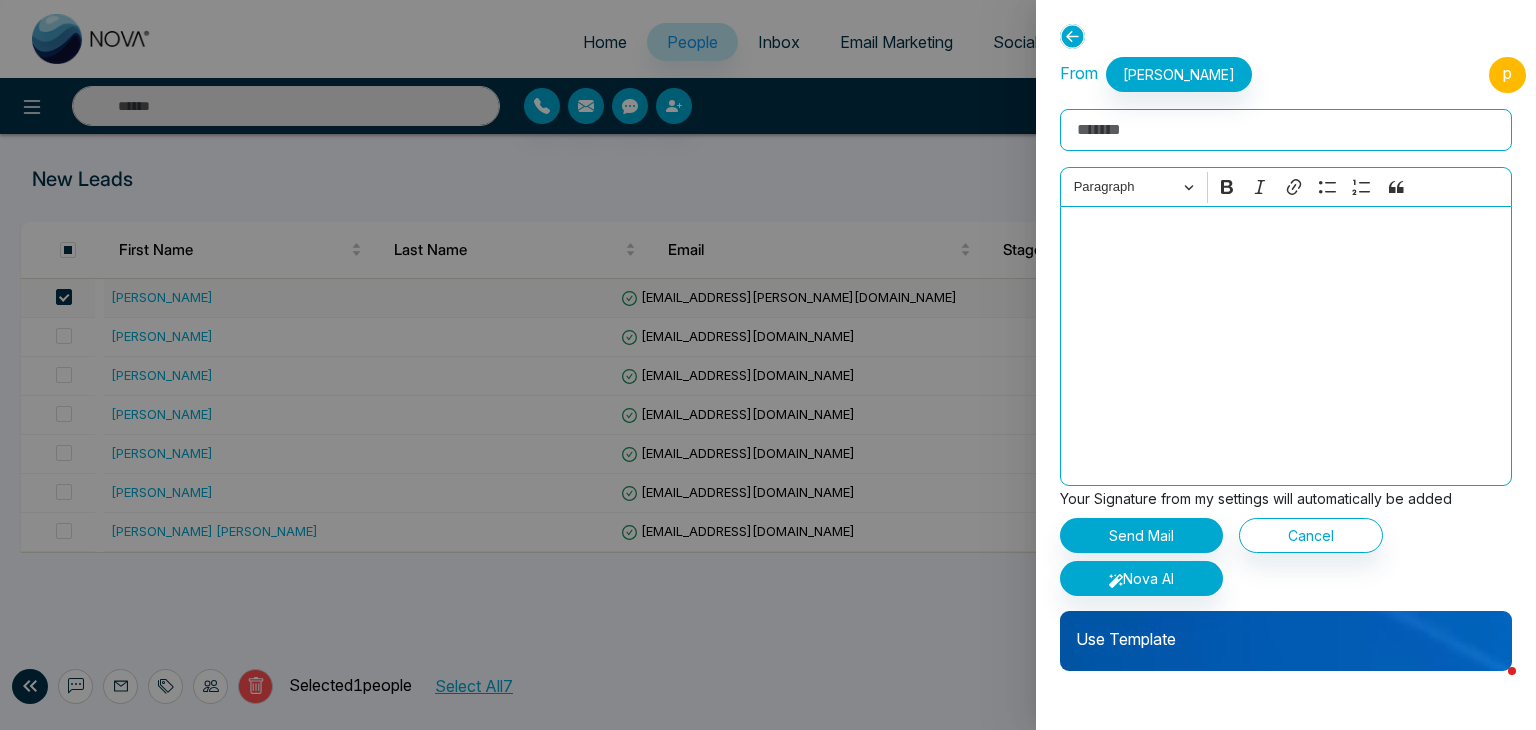 click at bounding box center [1286, 346] 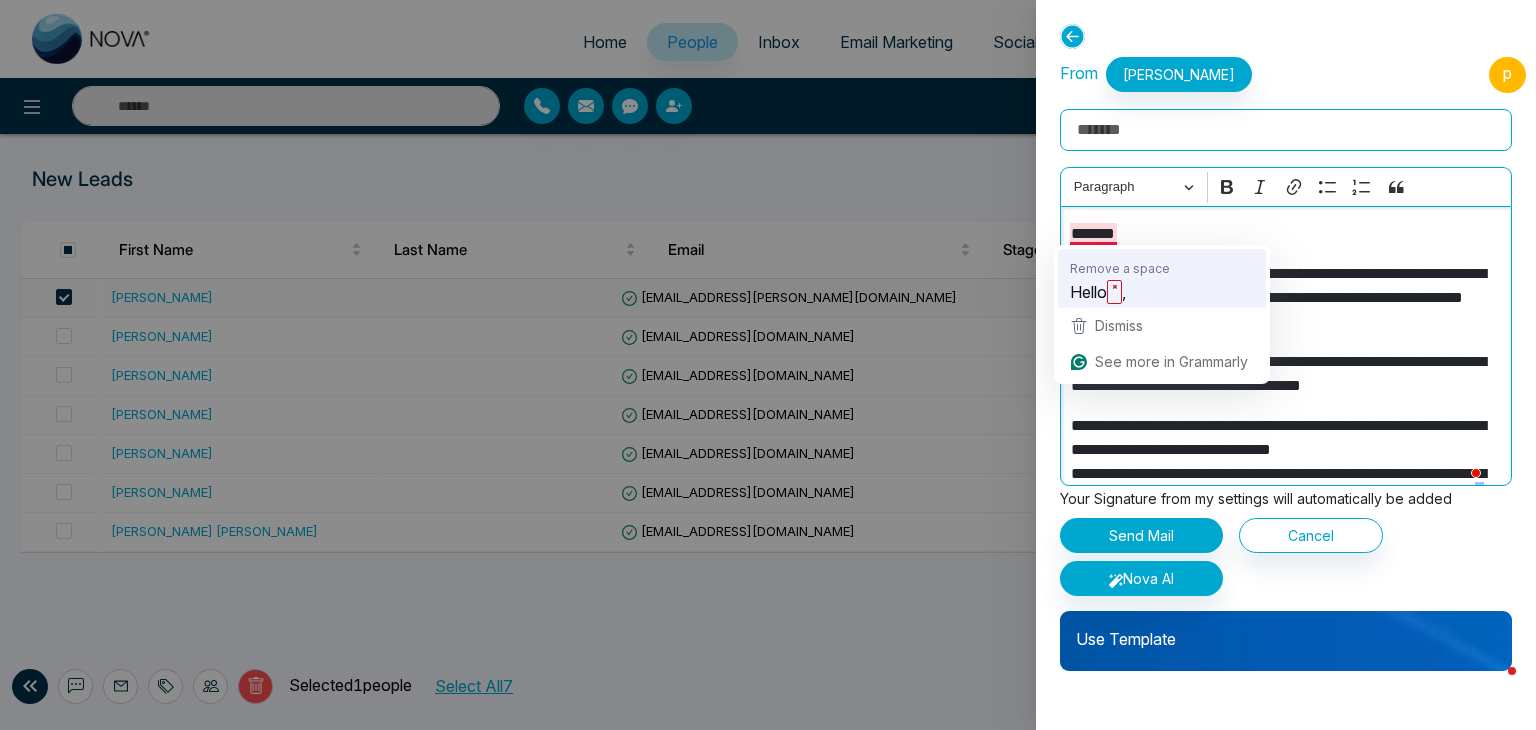 drag, startPoint x: 1113, startPoint y: 229, endPoint x: 1252, endPoint y: 263, distance: 143.09787 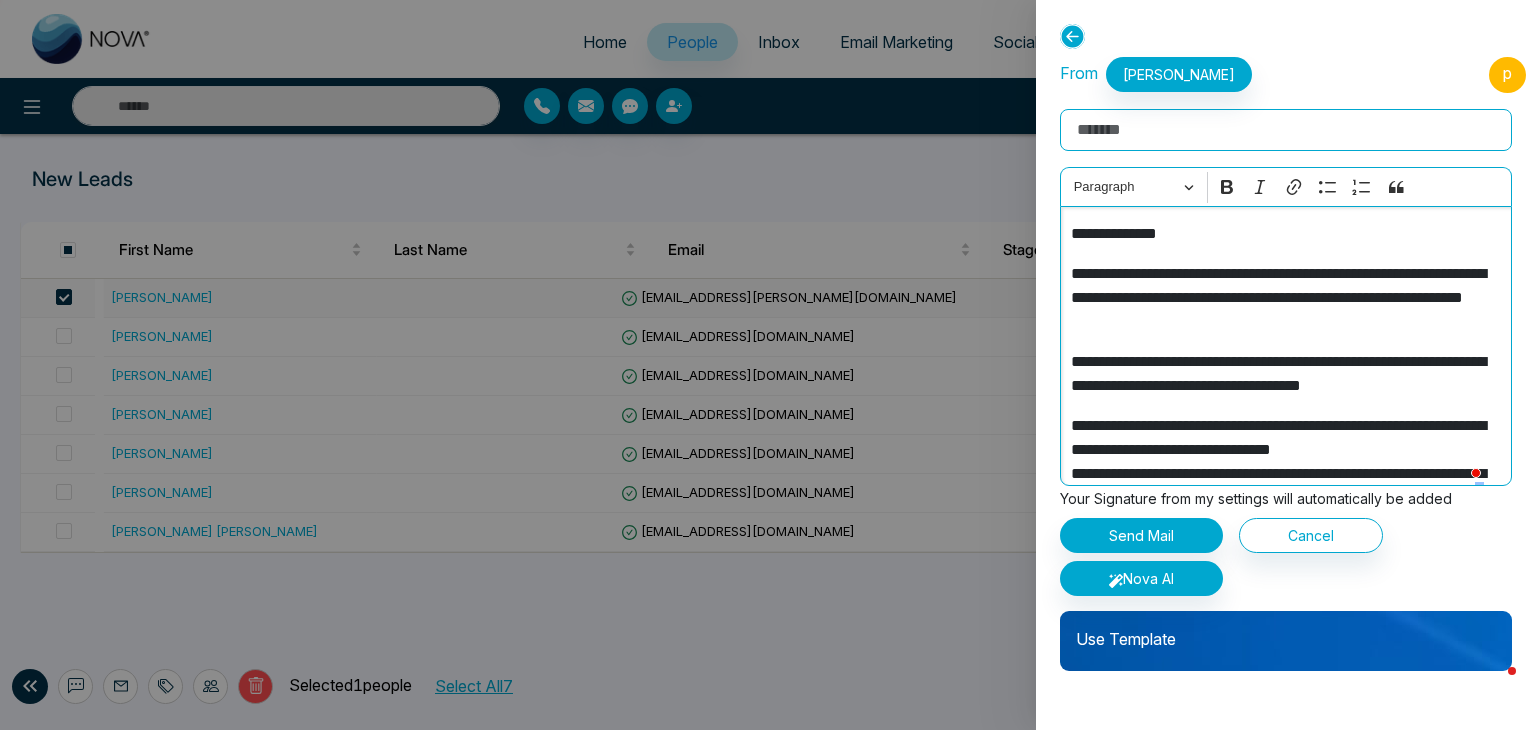 click on "Rich Text Editor" at bounding box center (1286, 130) 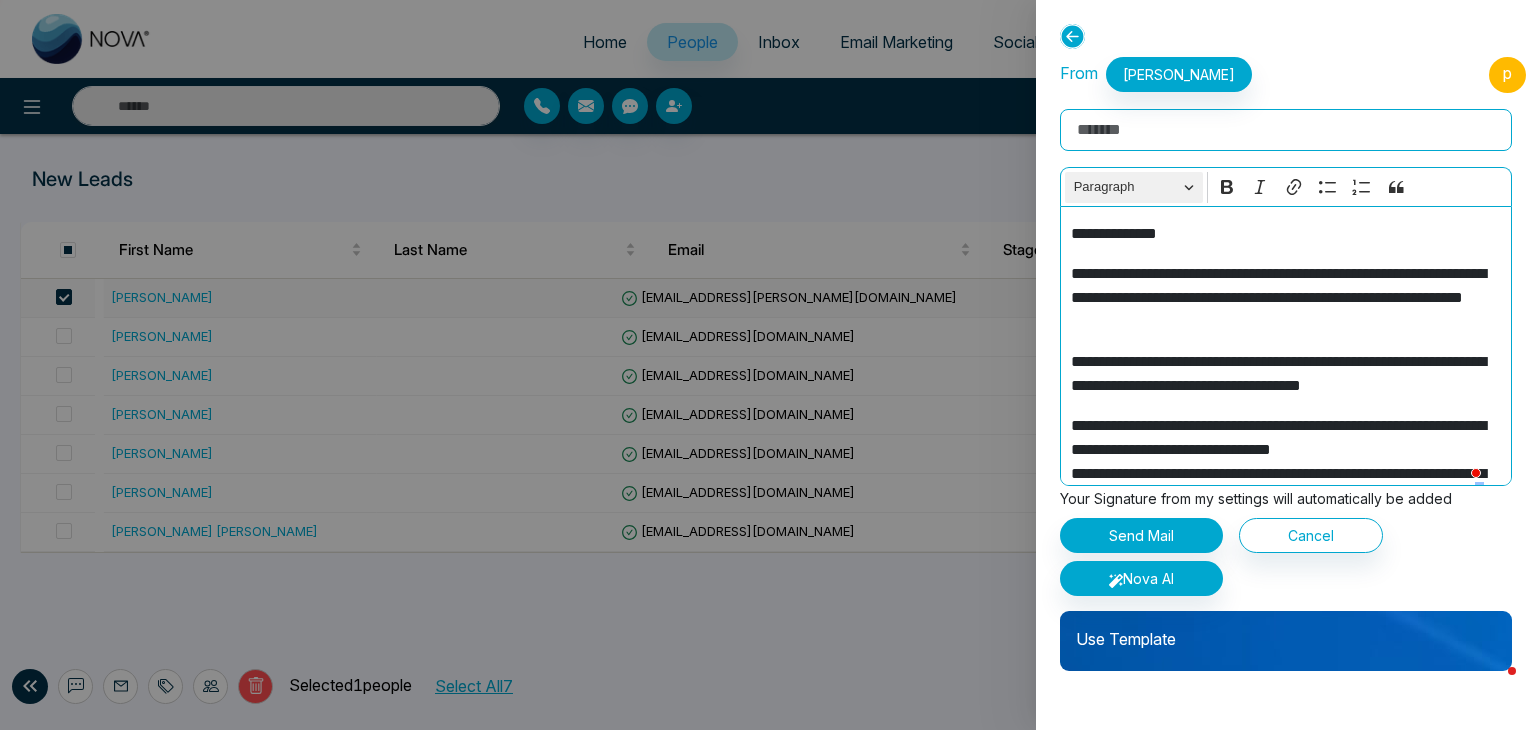 paste on "**********" 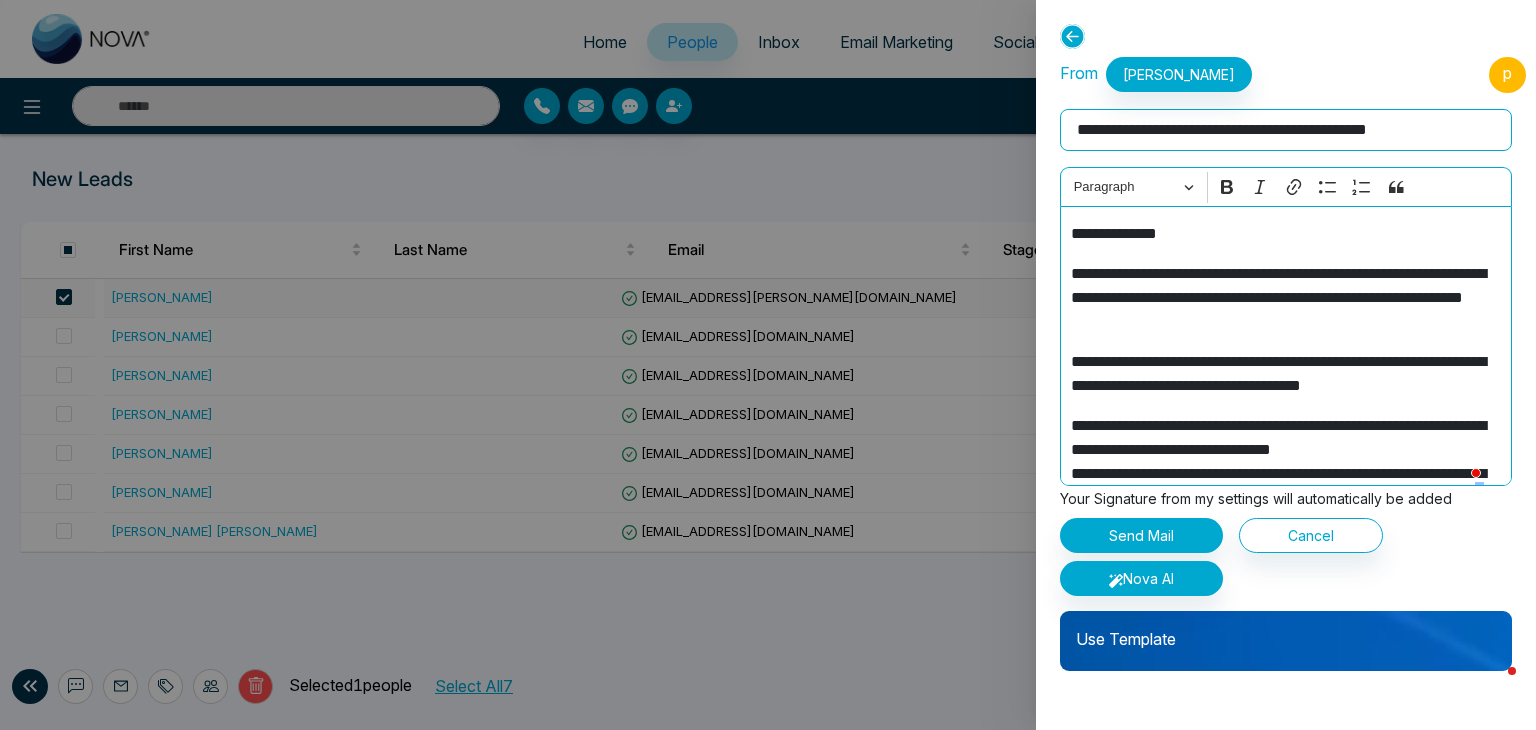 scroll, scrollTop: 176, scrollLeft: 0, axis: vertical 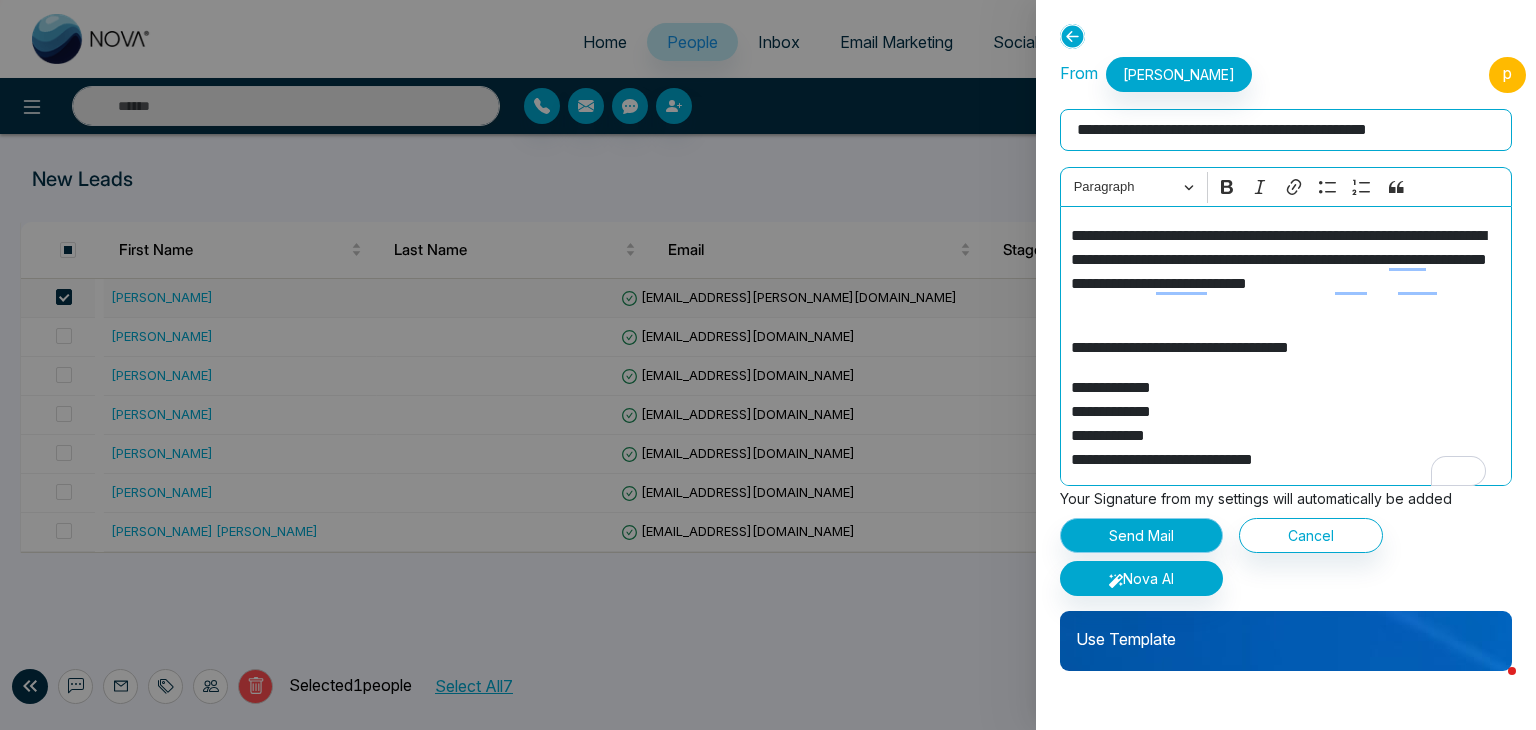 type on "**********" 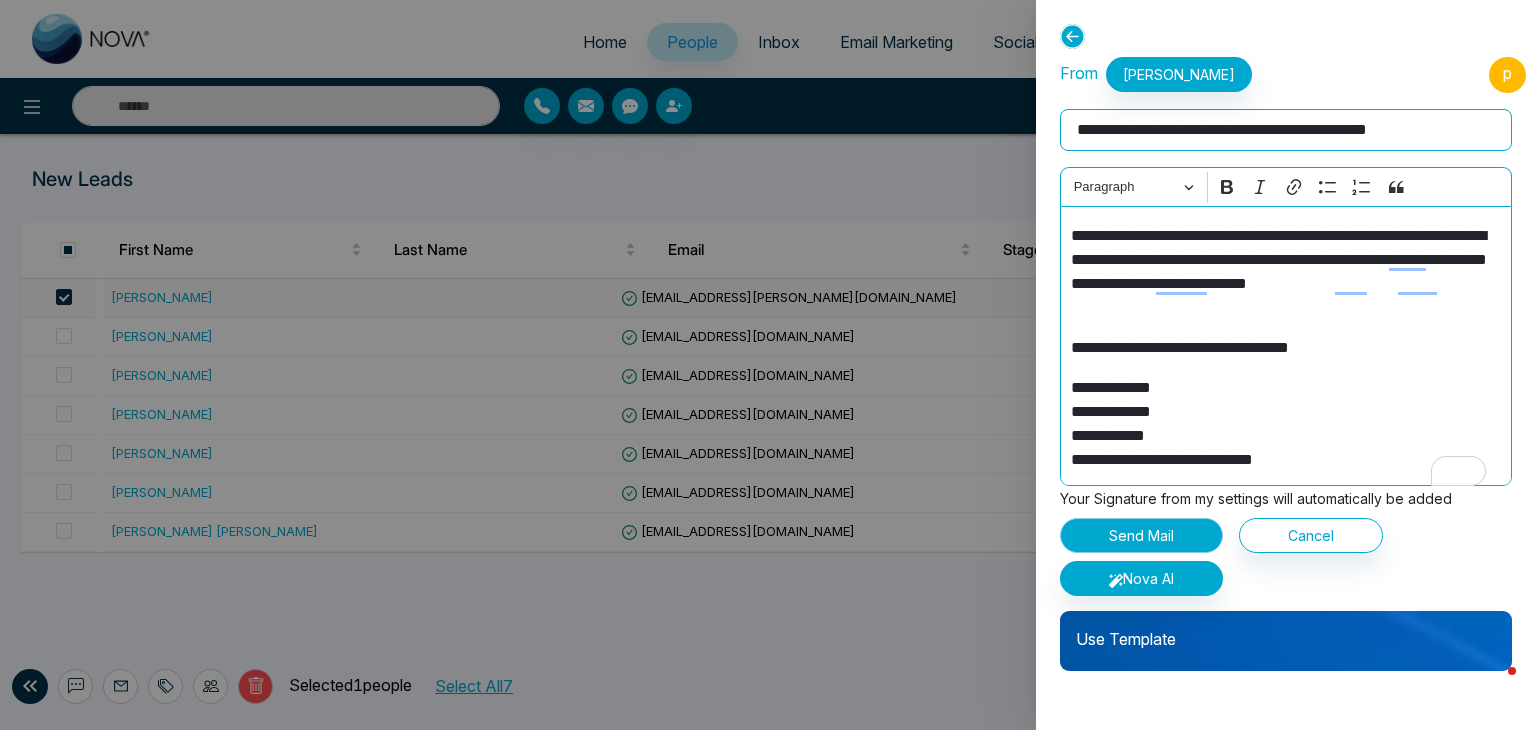 click on "Send Mail" at bounding box center (1141, 535) 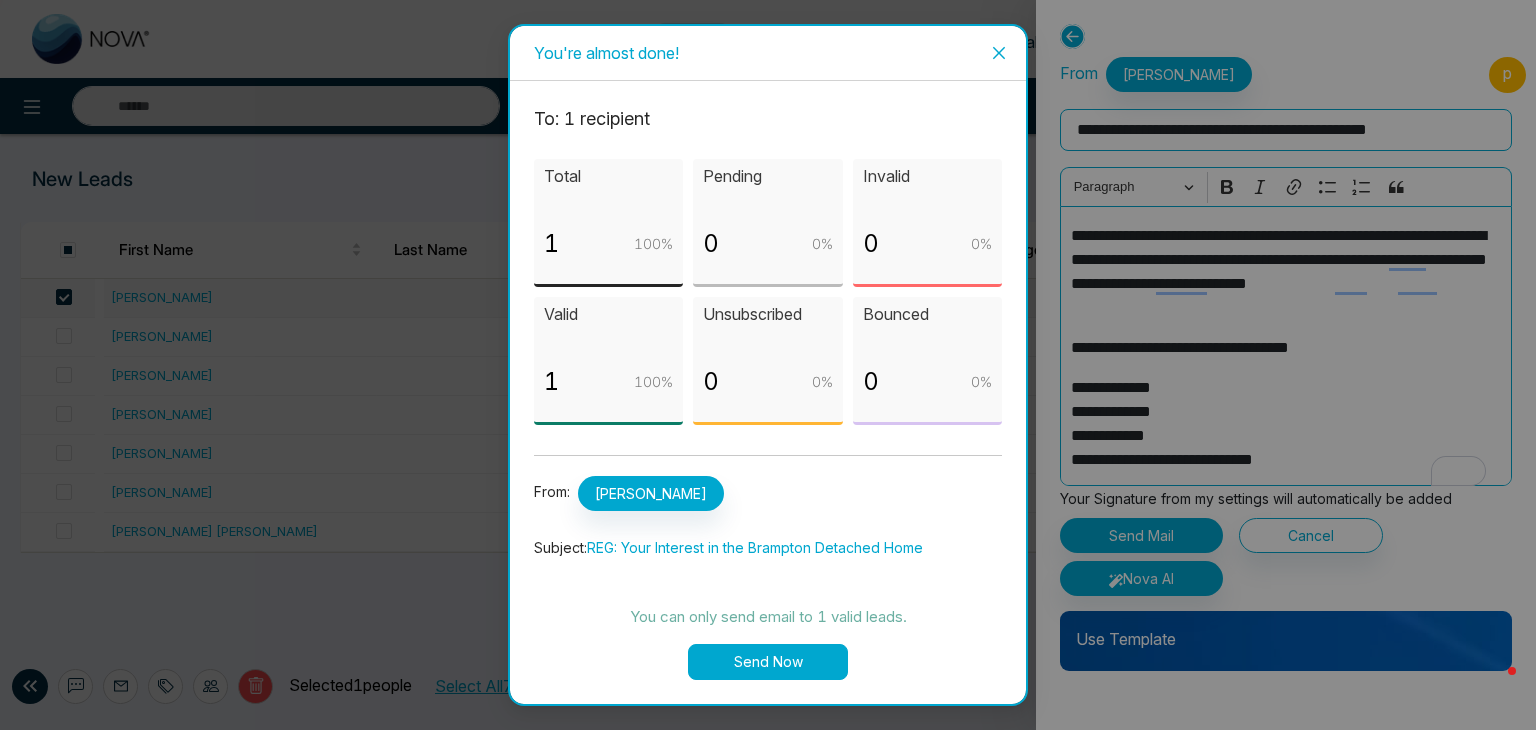 click on "Send Now" at bounding box center [768, 662] 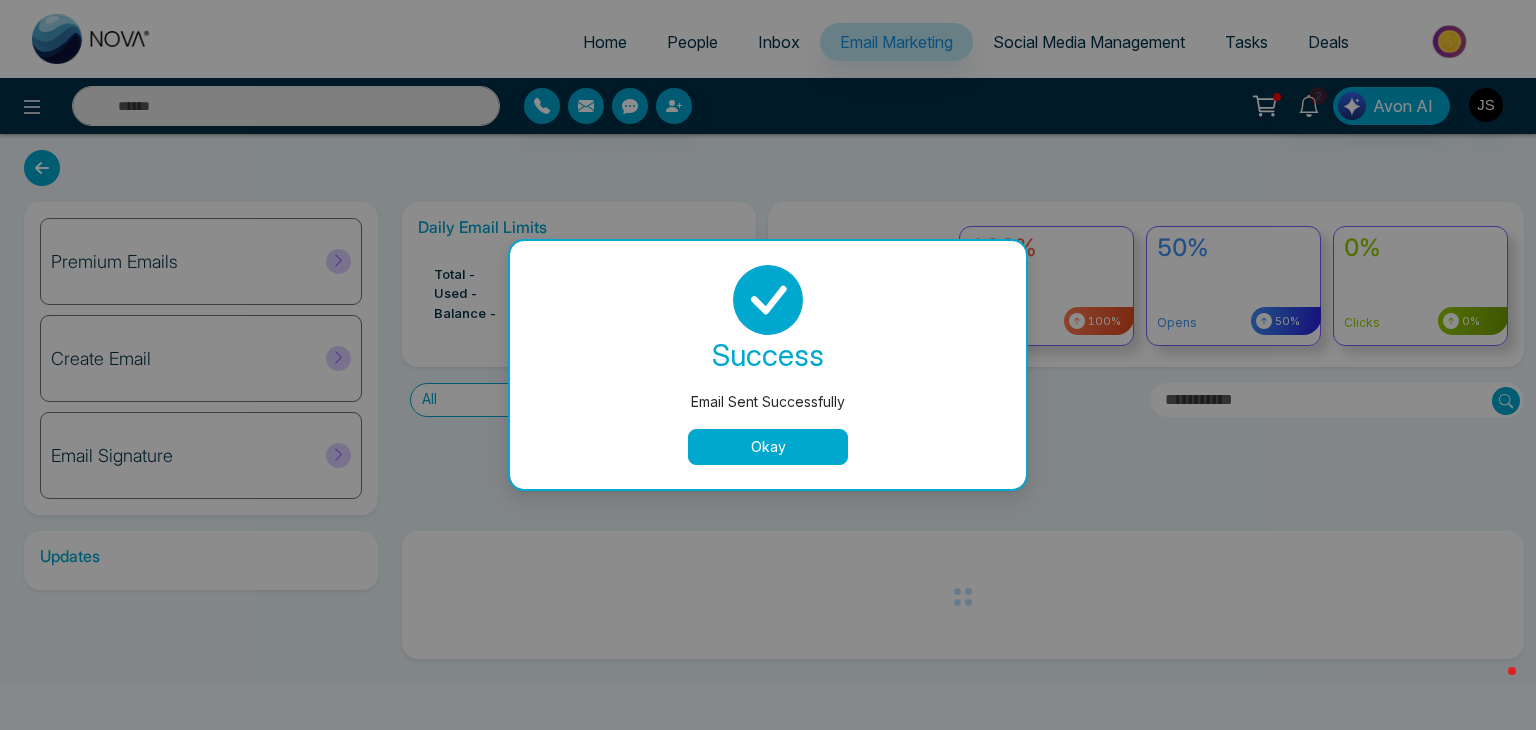 click on "Okay" at bounding box center [768, 447] 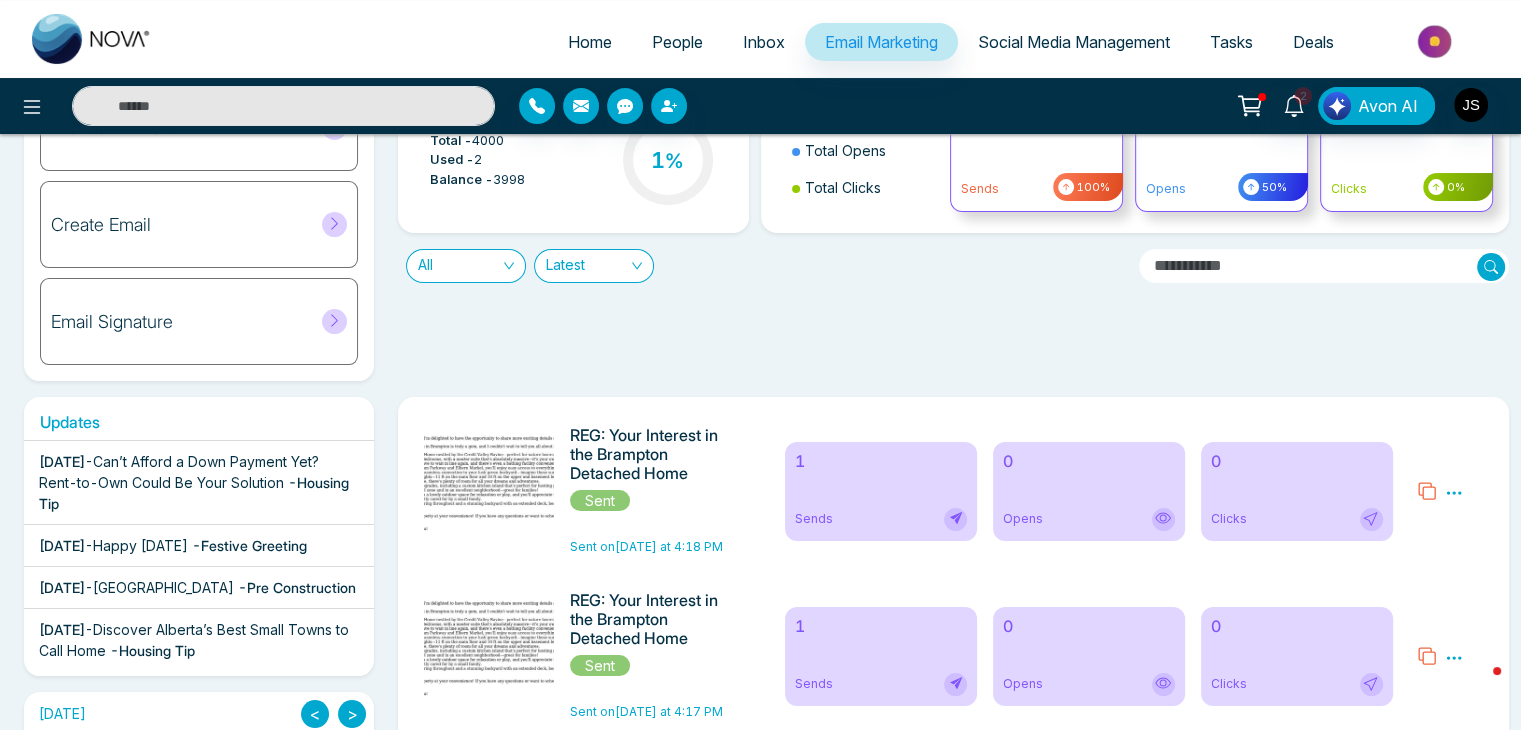 scroll, scrollTop: 0, scrollLeft: 0, axis: both 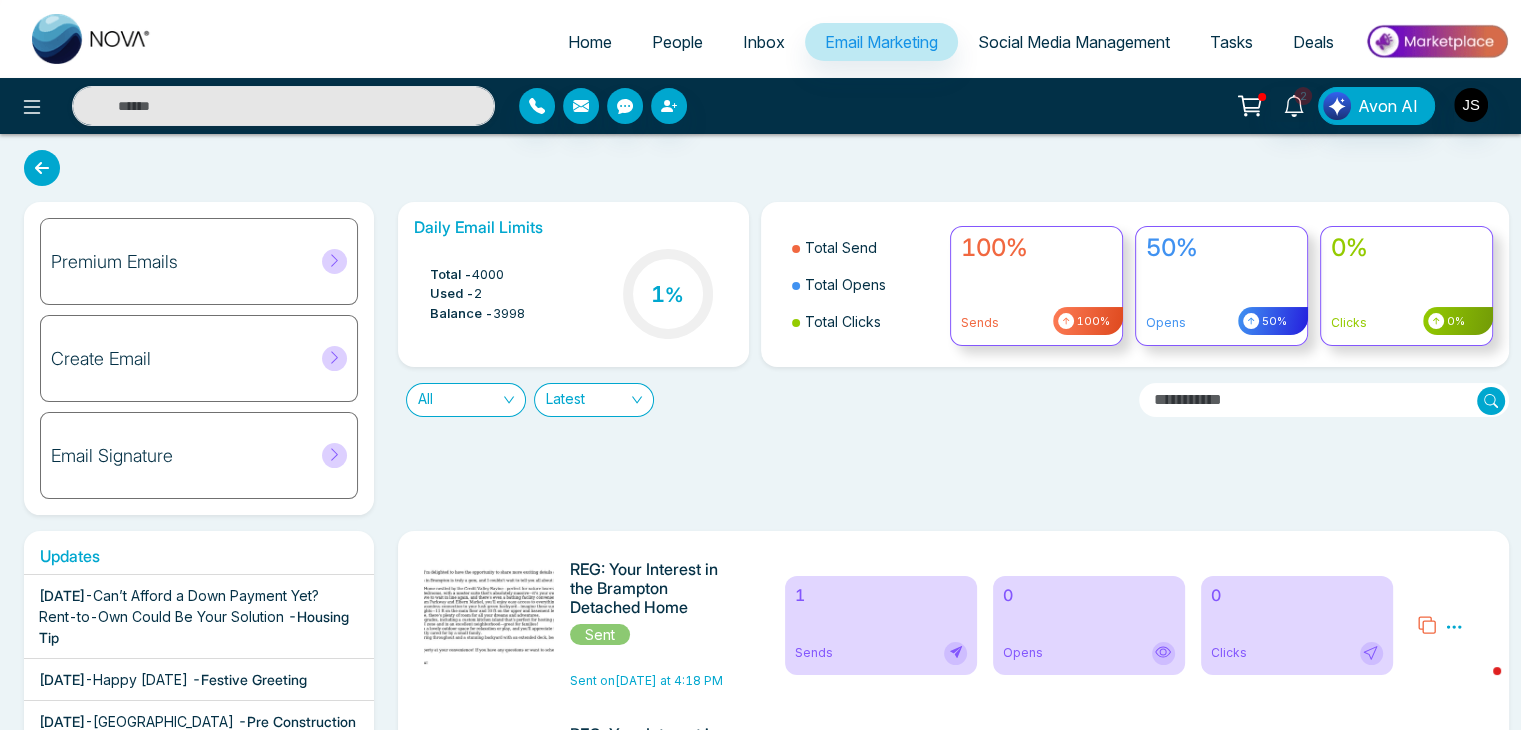 click 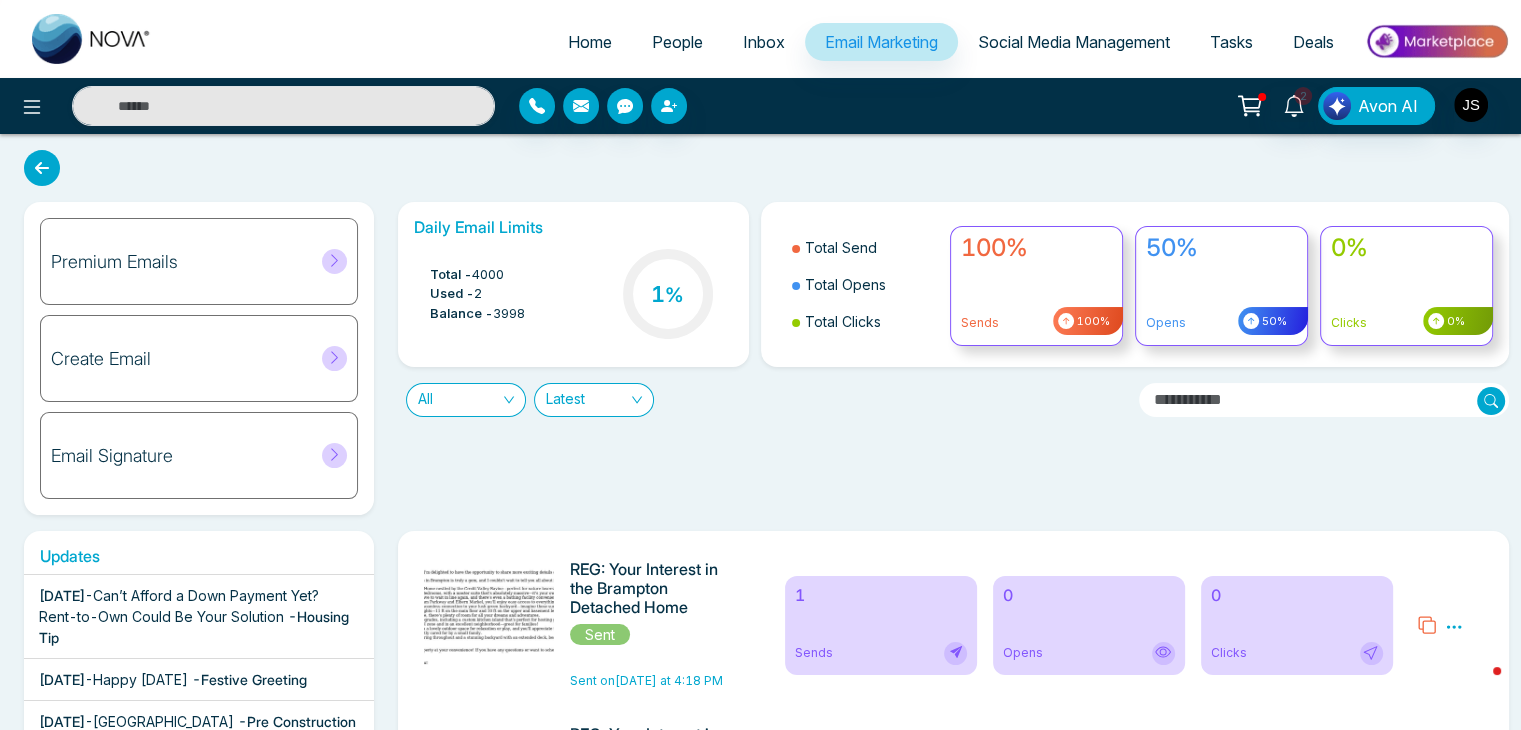 click at bounding box center (1324, 400) 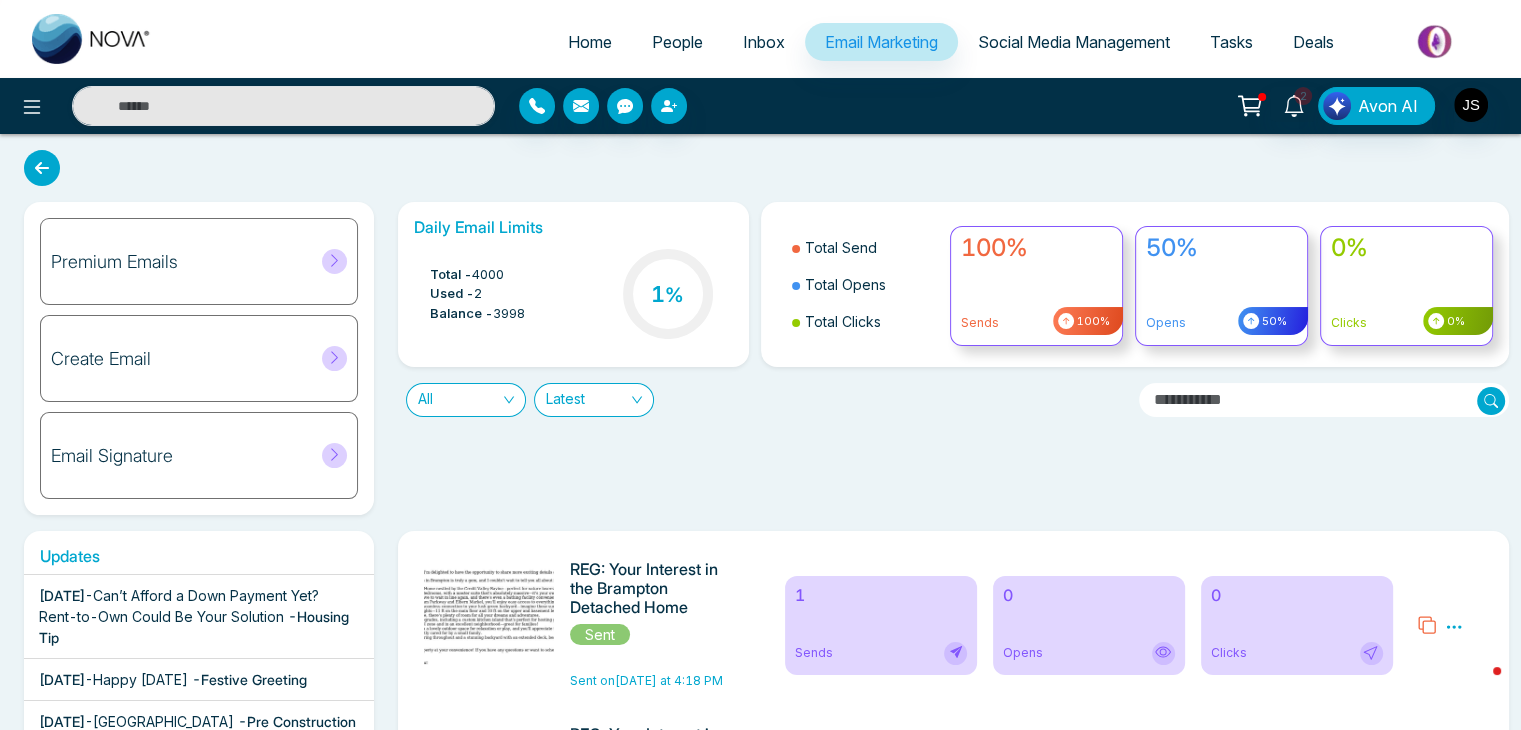 click on "All" at bounding box center [466, 400] 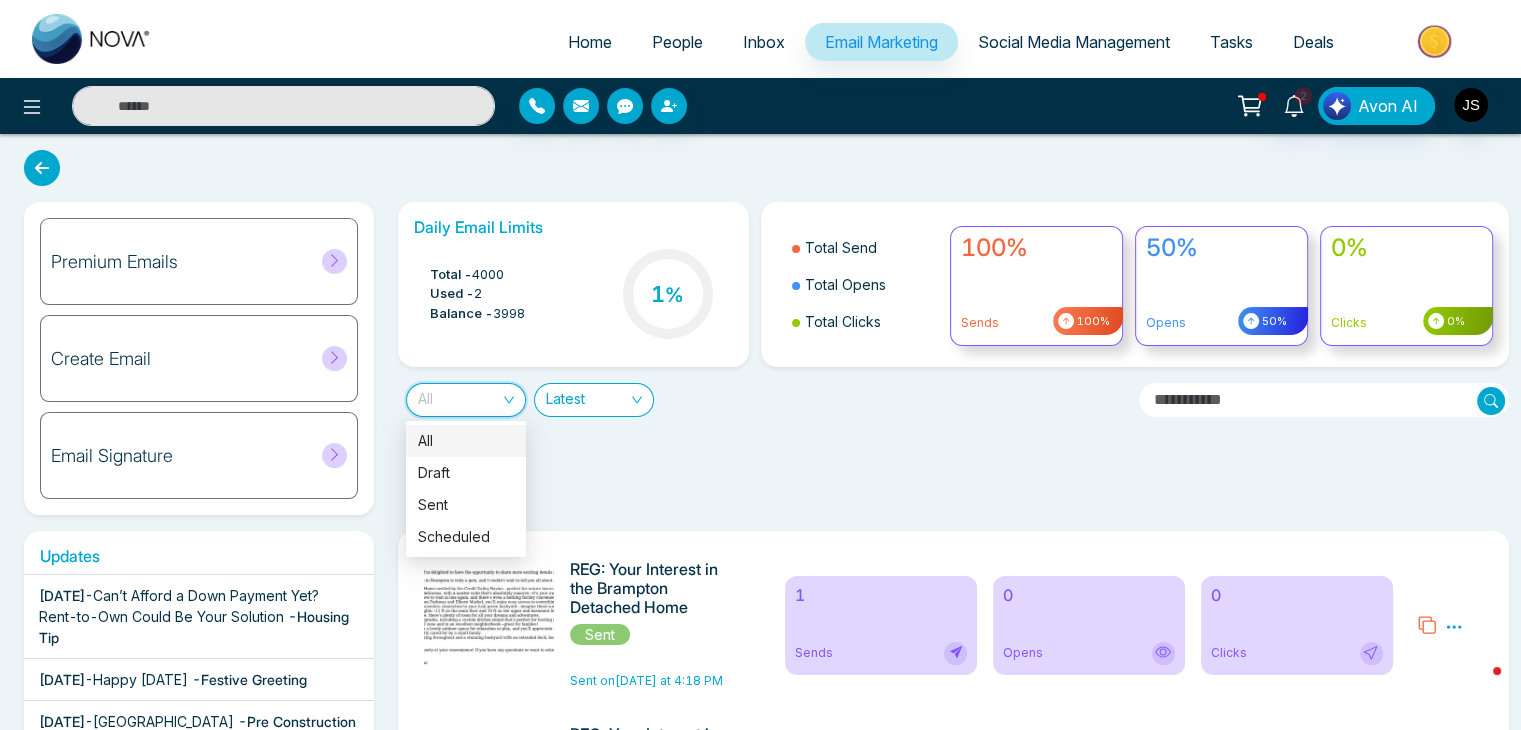 click on "All Latest" at bounding box center [760, 392] 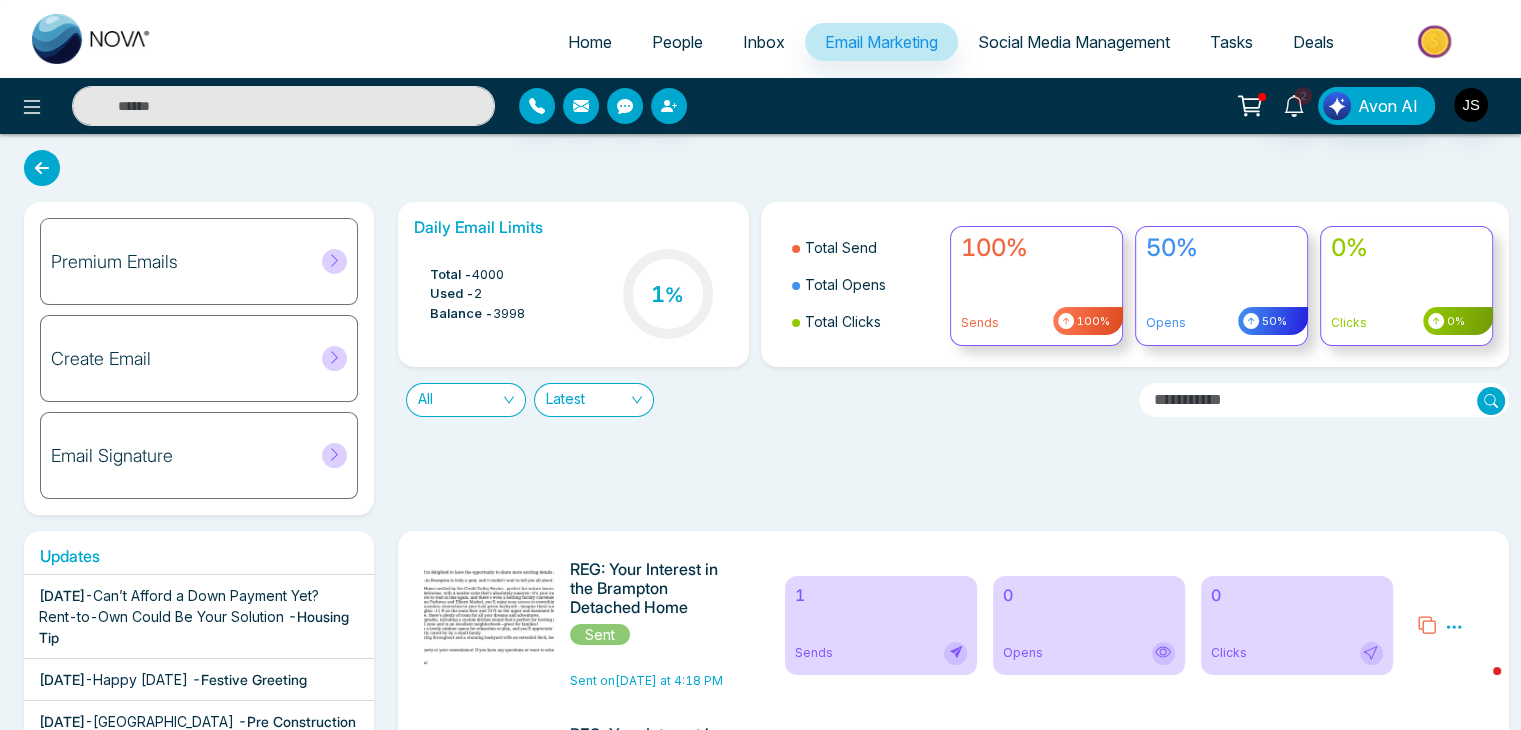 click on "Latest" at bounding box center [594, 400] 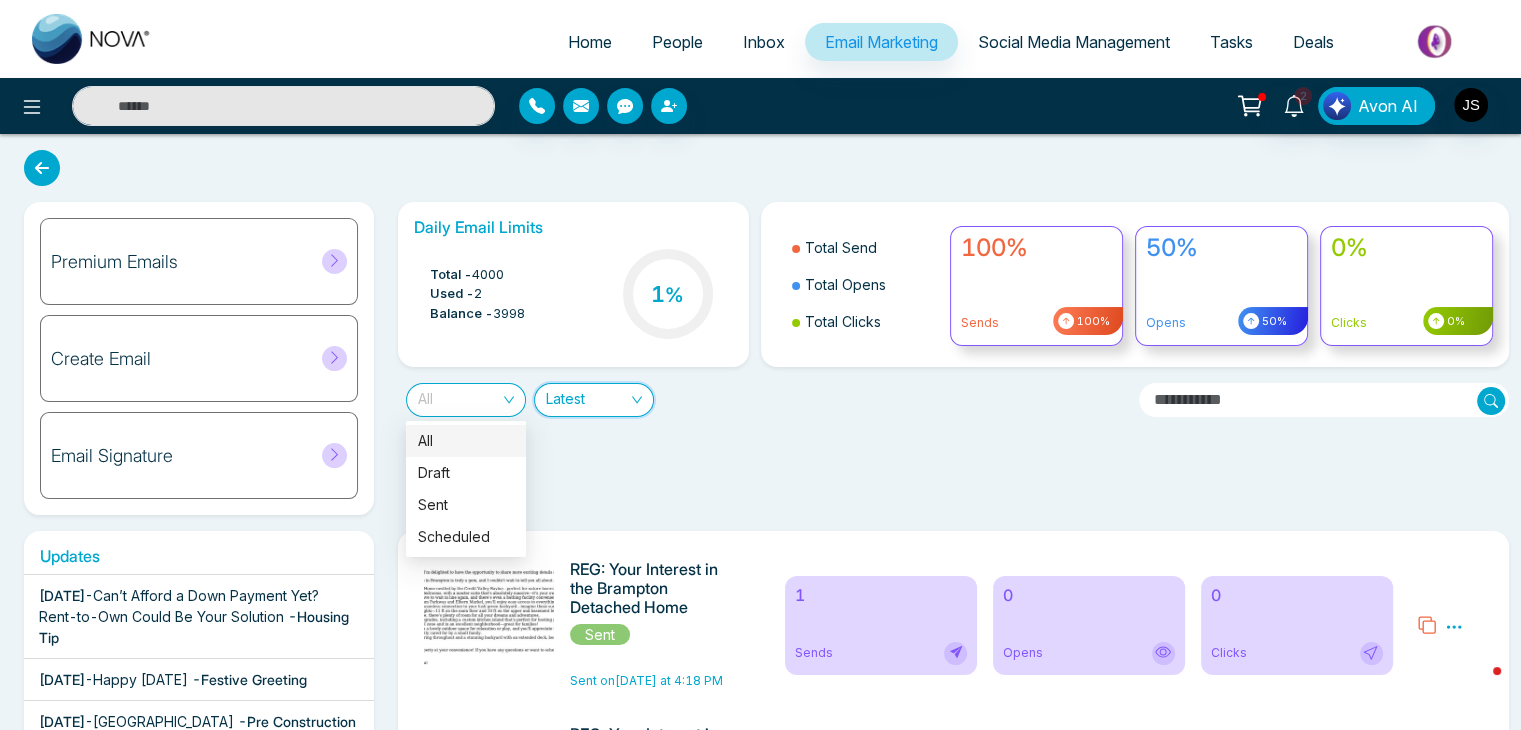 click on "All" at bounding box center (466, 400) 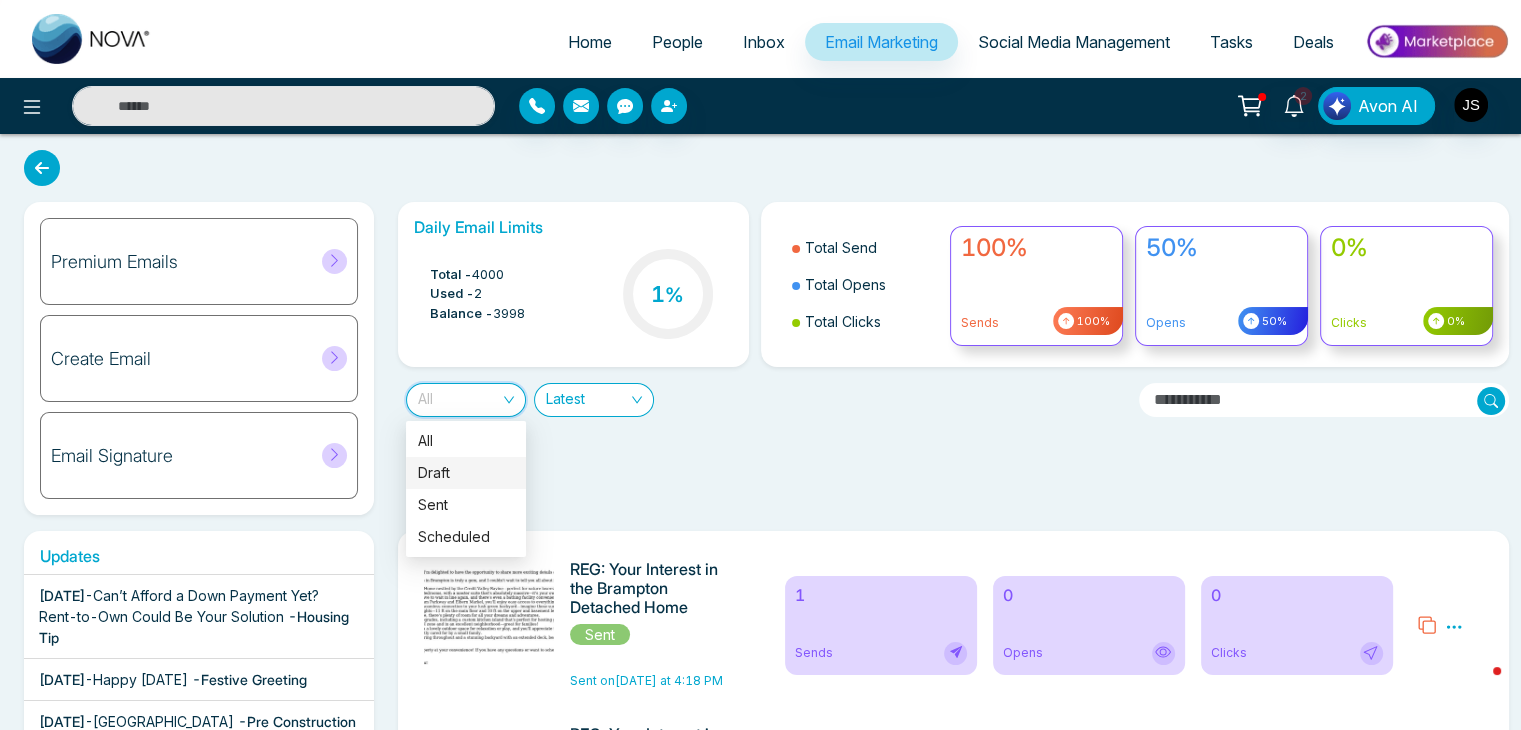 drag, startPoint x: 646, startPoint y: 459, endPoint x: 584, endPoint y: 408, distance: 80.280754 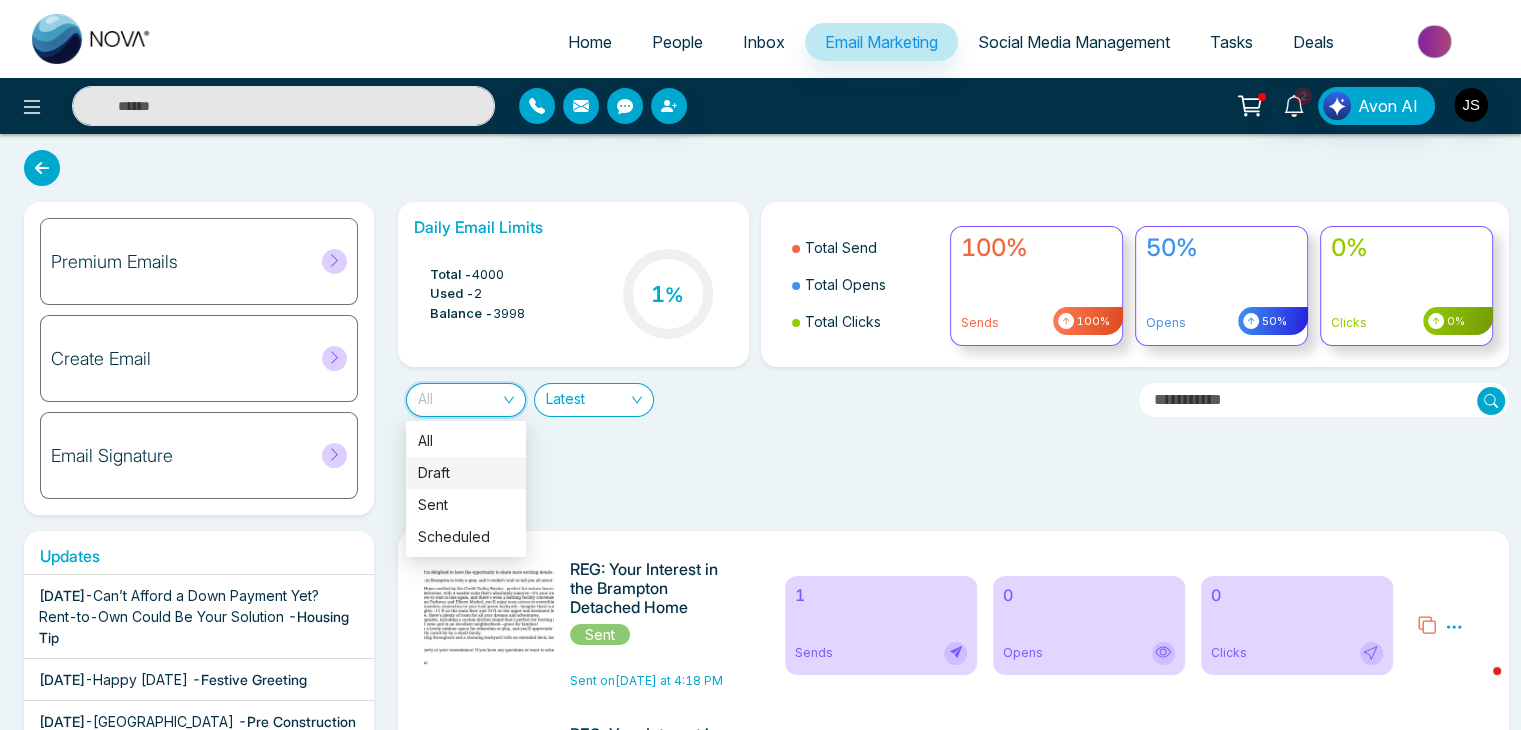 click on "Daily Email Limits Total -  4000 Used -  2 Balance -  3998 1 %  Total Send  Total Opens  Total Clicks 100% Sends 100% 50% Opens 50% 0% Clicks 0% All Latest" at bounding box center (947, 358) 